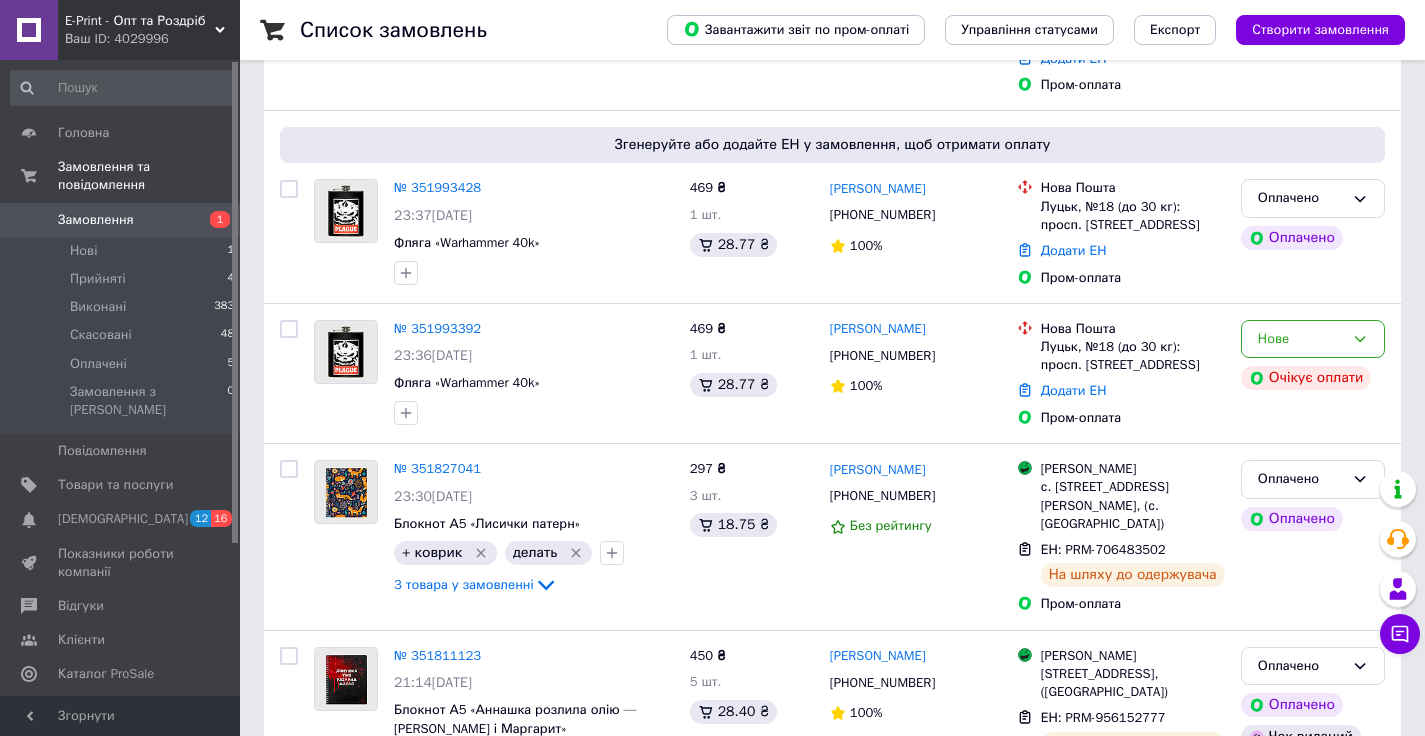 scroll, scrollTop: 351, scrollLeft: 0, axis: vertical 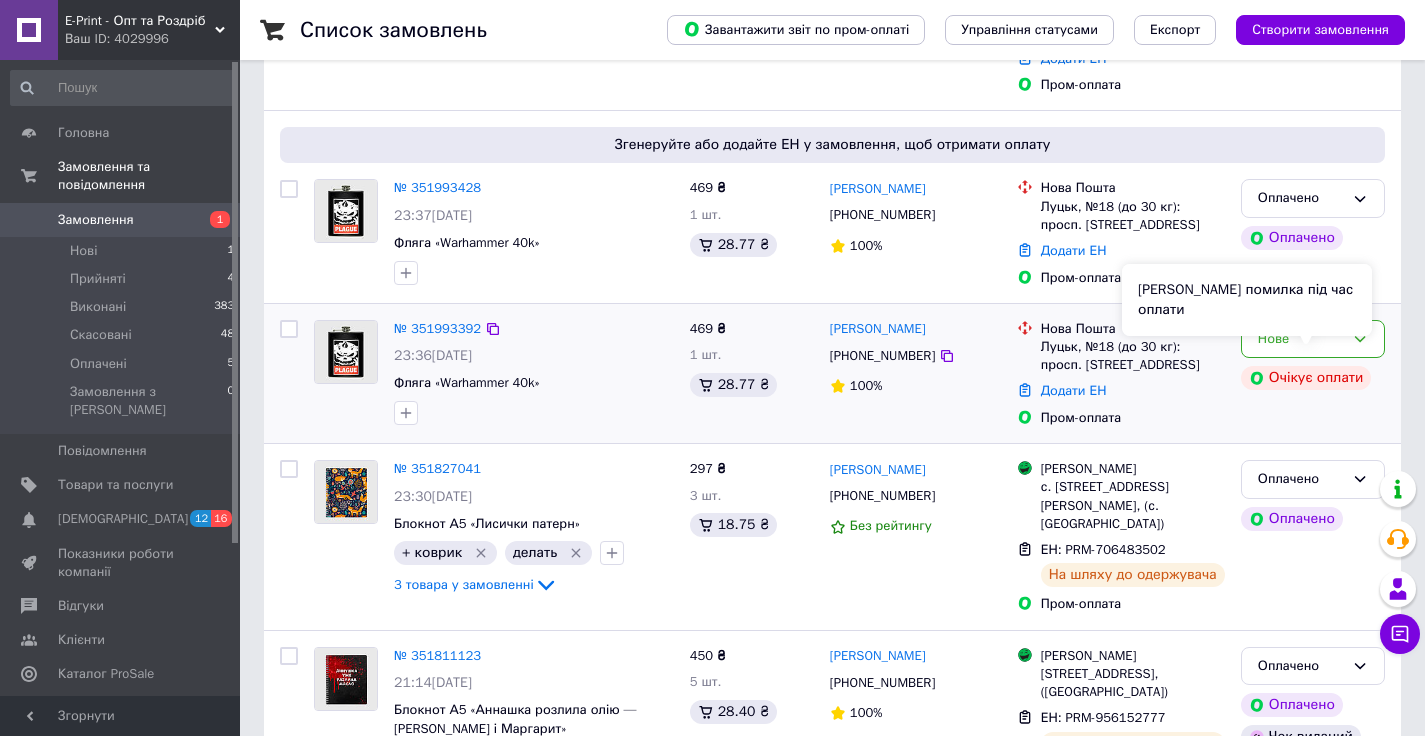 click on "Нове Очікує оплати" at bounding box center [1313, 373] 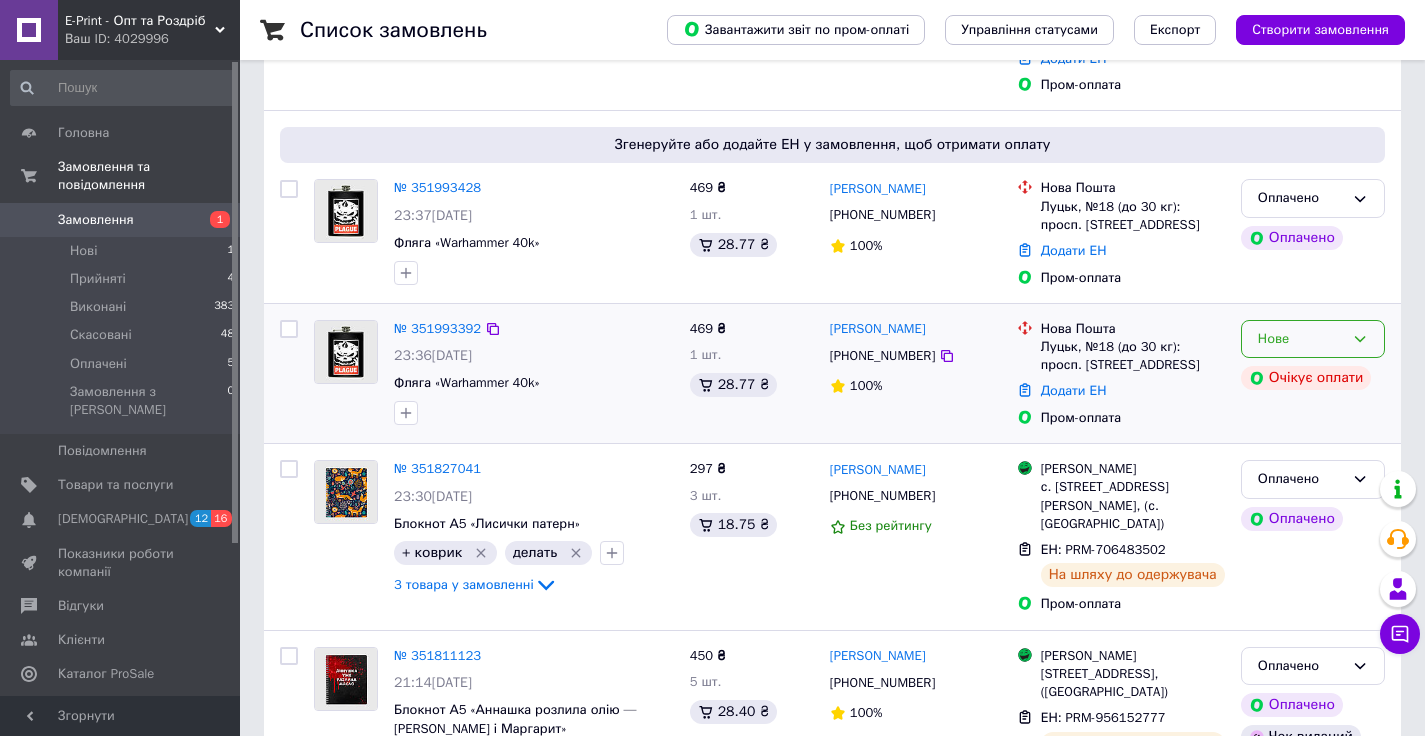 click on "Нове" at bounding box center (1313, 339) 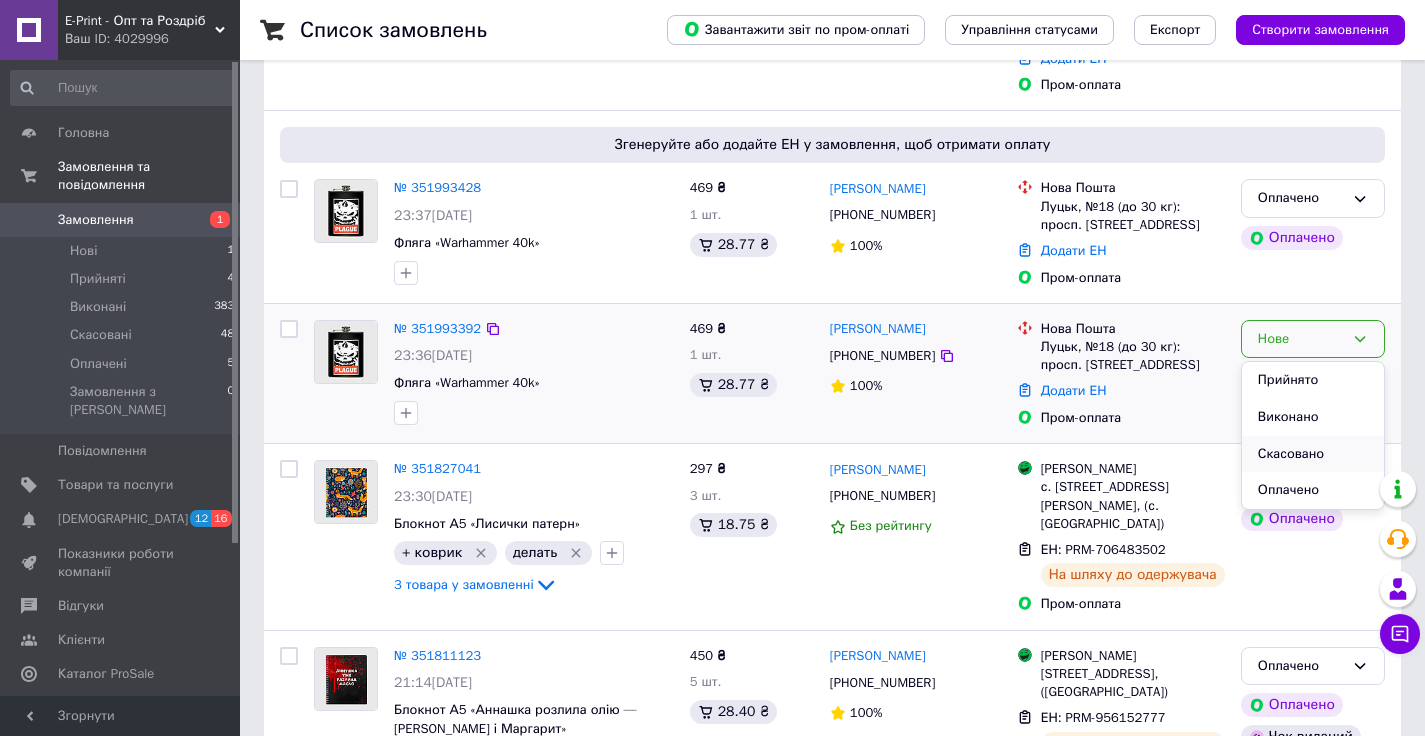 click on "Скасовано" at bounding box center (1313, 454) 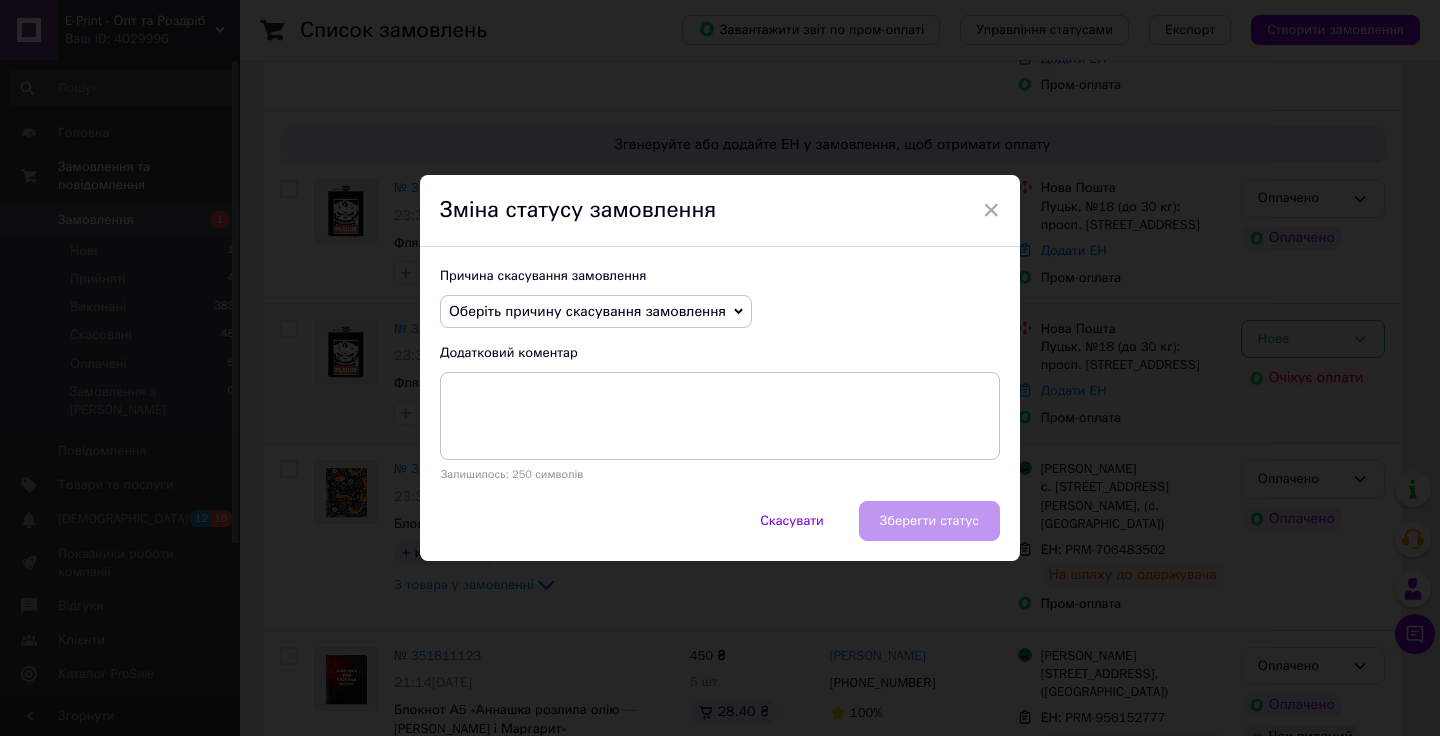 click on "Оберіть причину скасування замовлення" at bounding box center (596, 312) 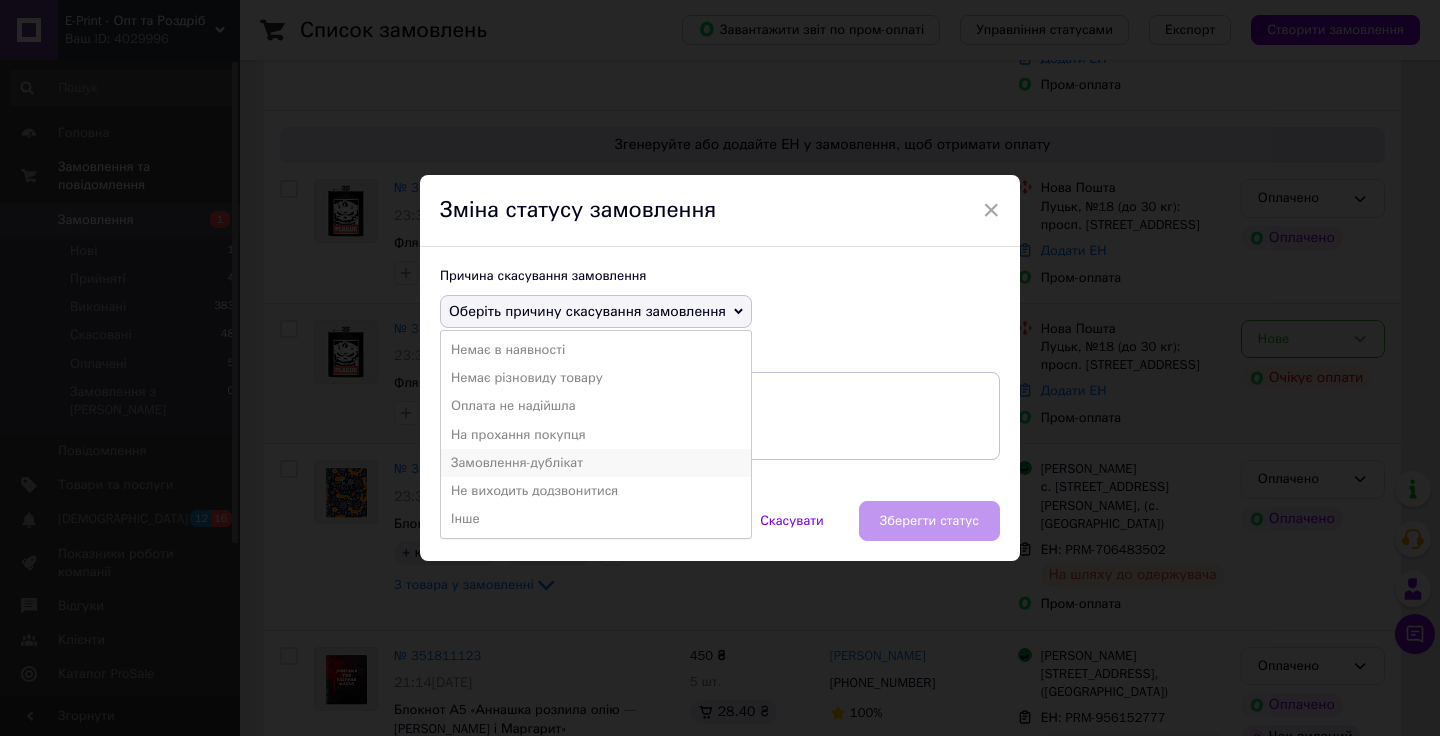 click on "Замовлення-дублікат" at bounding box center (596, 463) 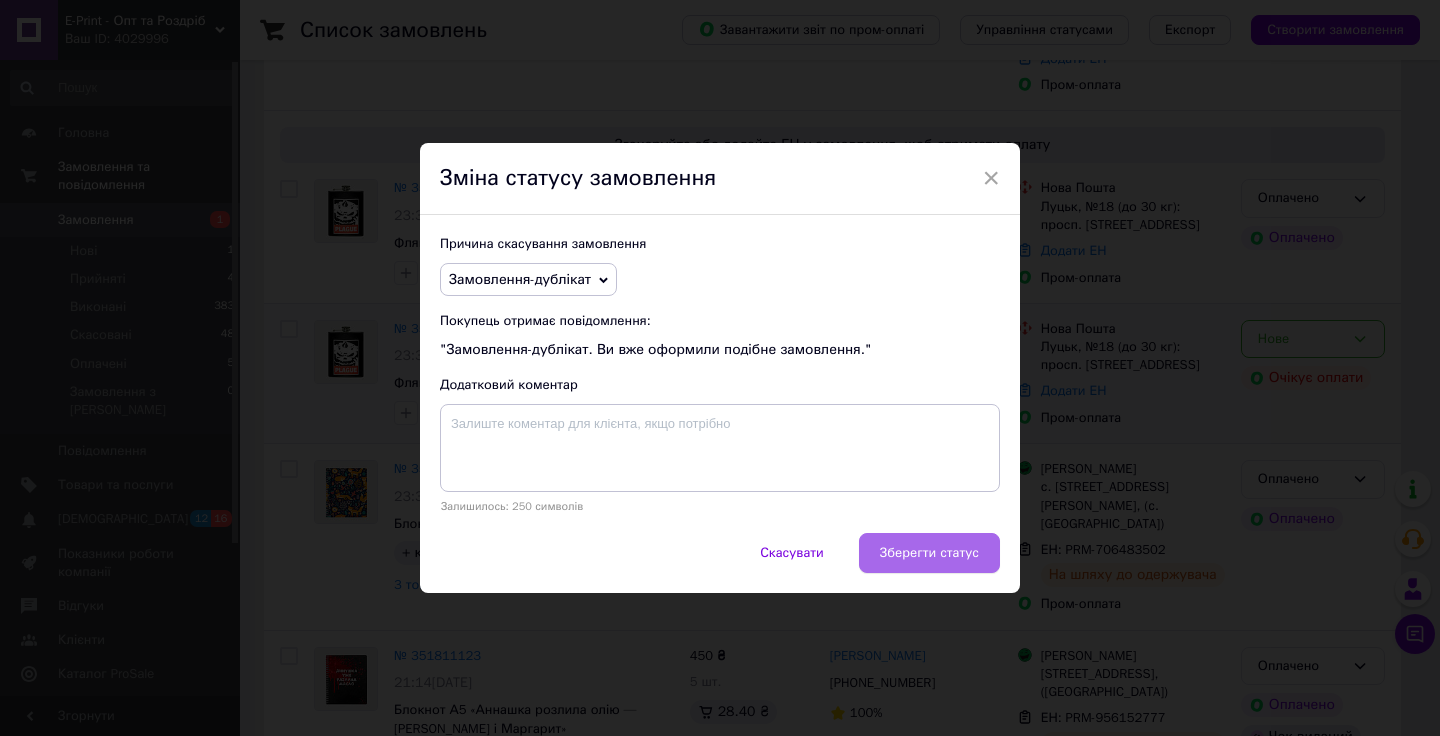 click on "Зберегти статус" at bounding box center (929, 553) 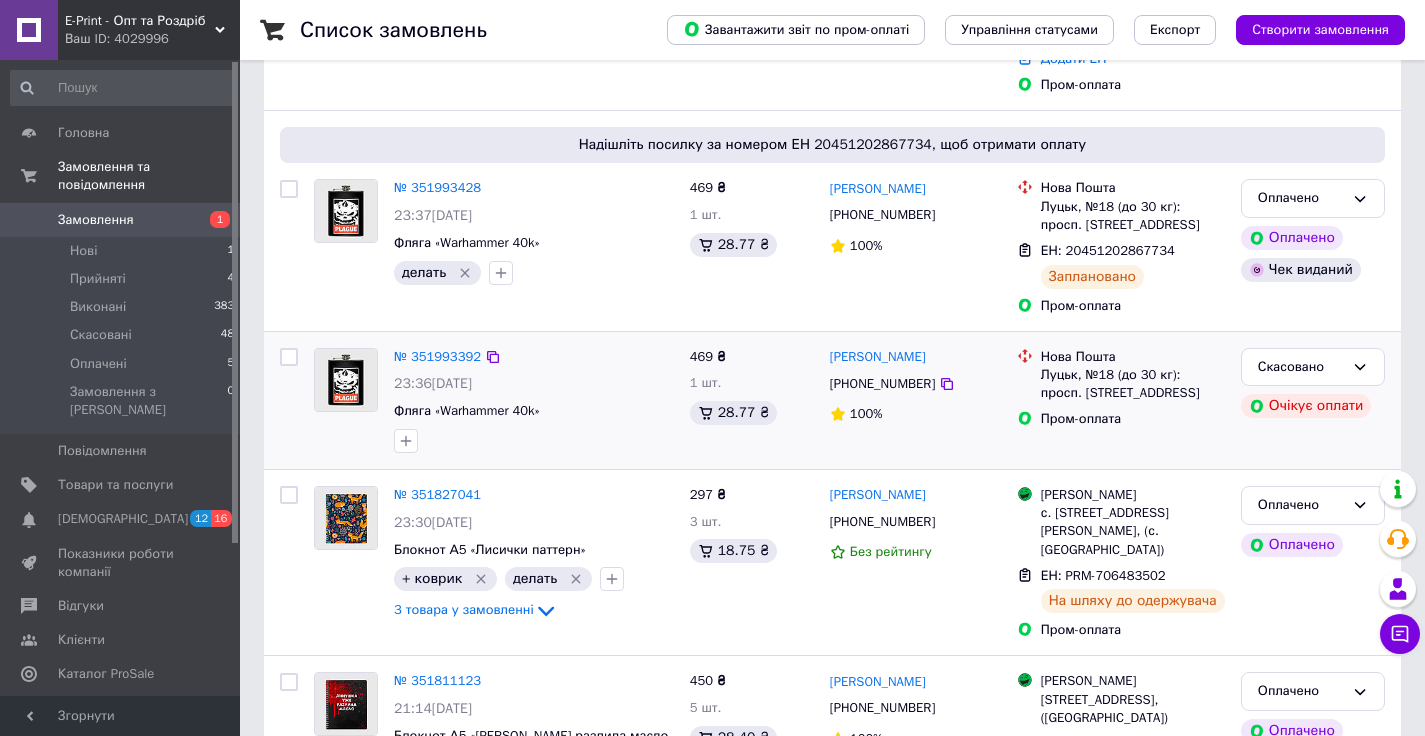 click on "Замовлення 1" at bounding box center (123, 220) 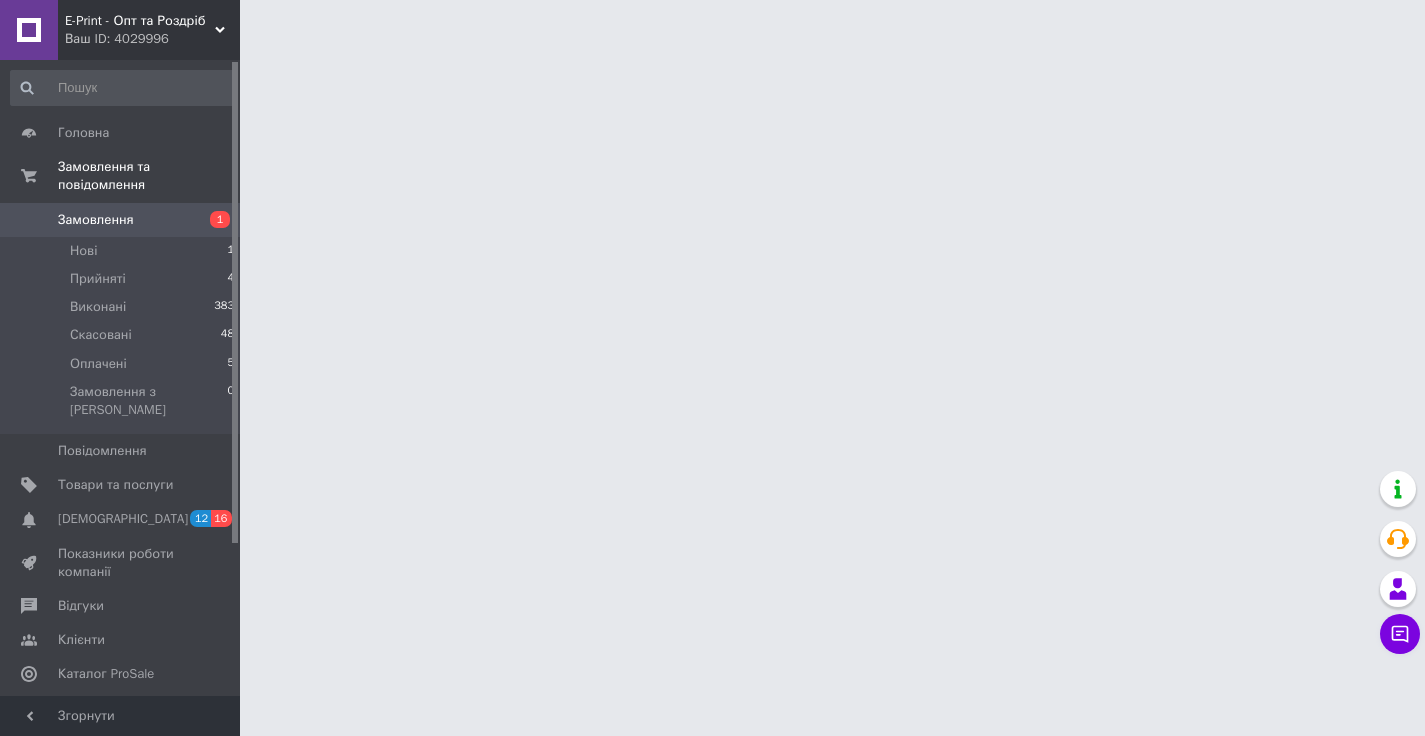 scroll, scrollTop: 0, scrollLeft: 0, axis: both 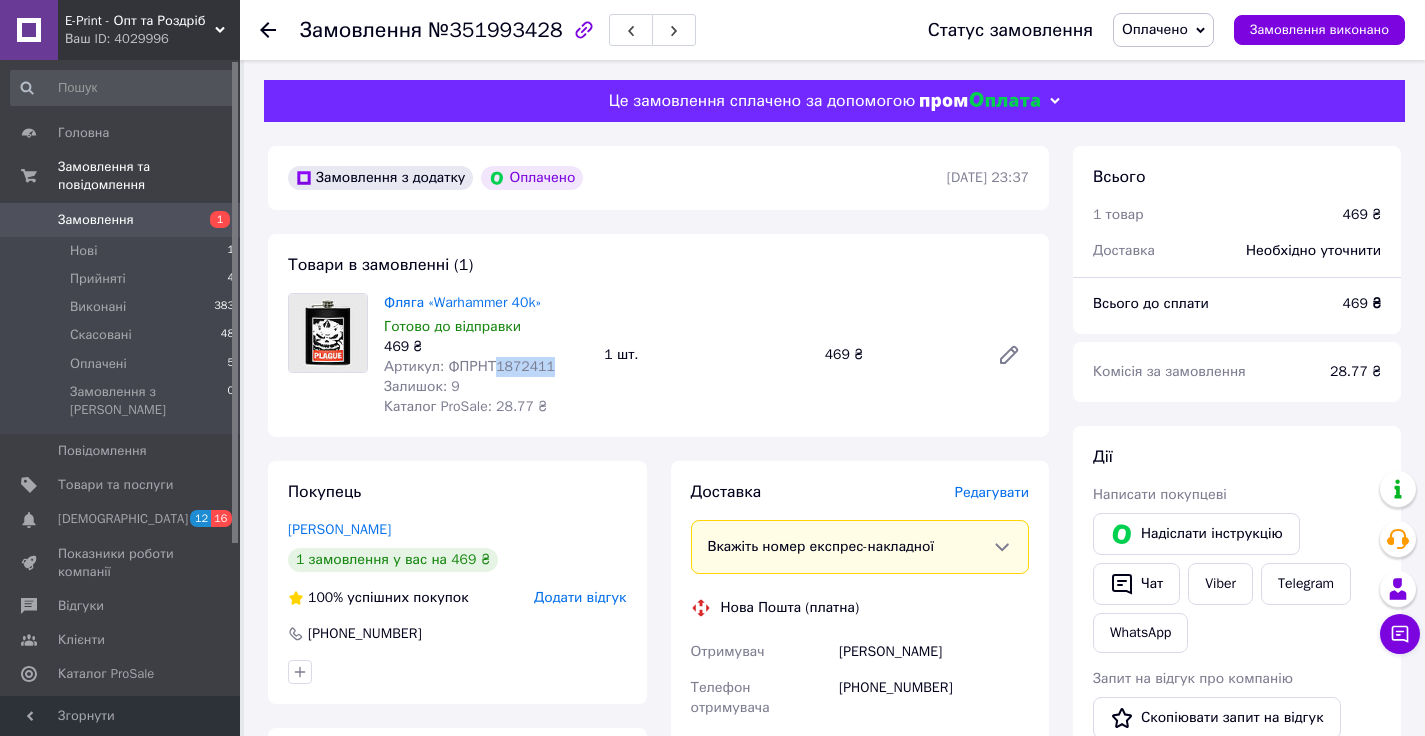 drag, startPoint x: 547, startPoint y: 367, endPoint x: 499, endPoint y: 371, distance: 48.166378 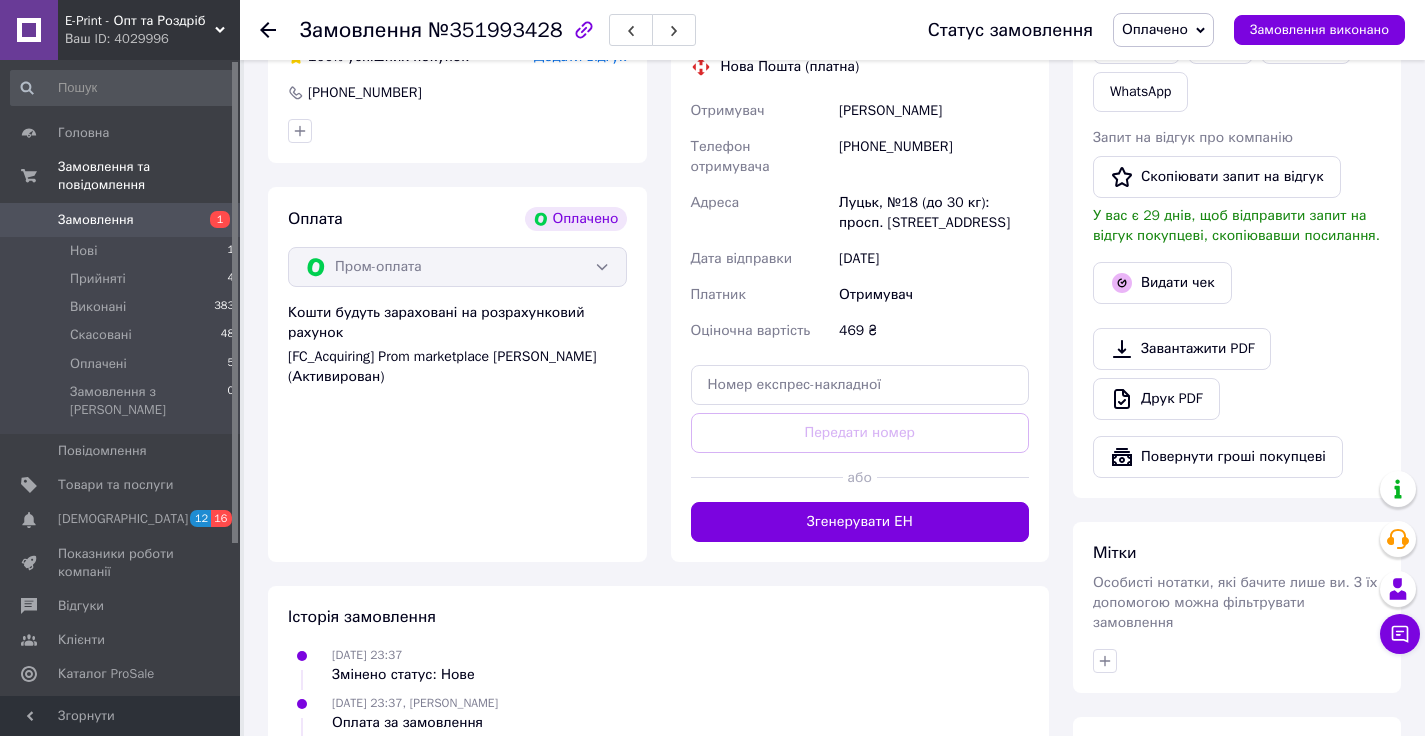 scroll, scrollTop: 648, scrollLeft: 0, axis: vertical 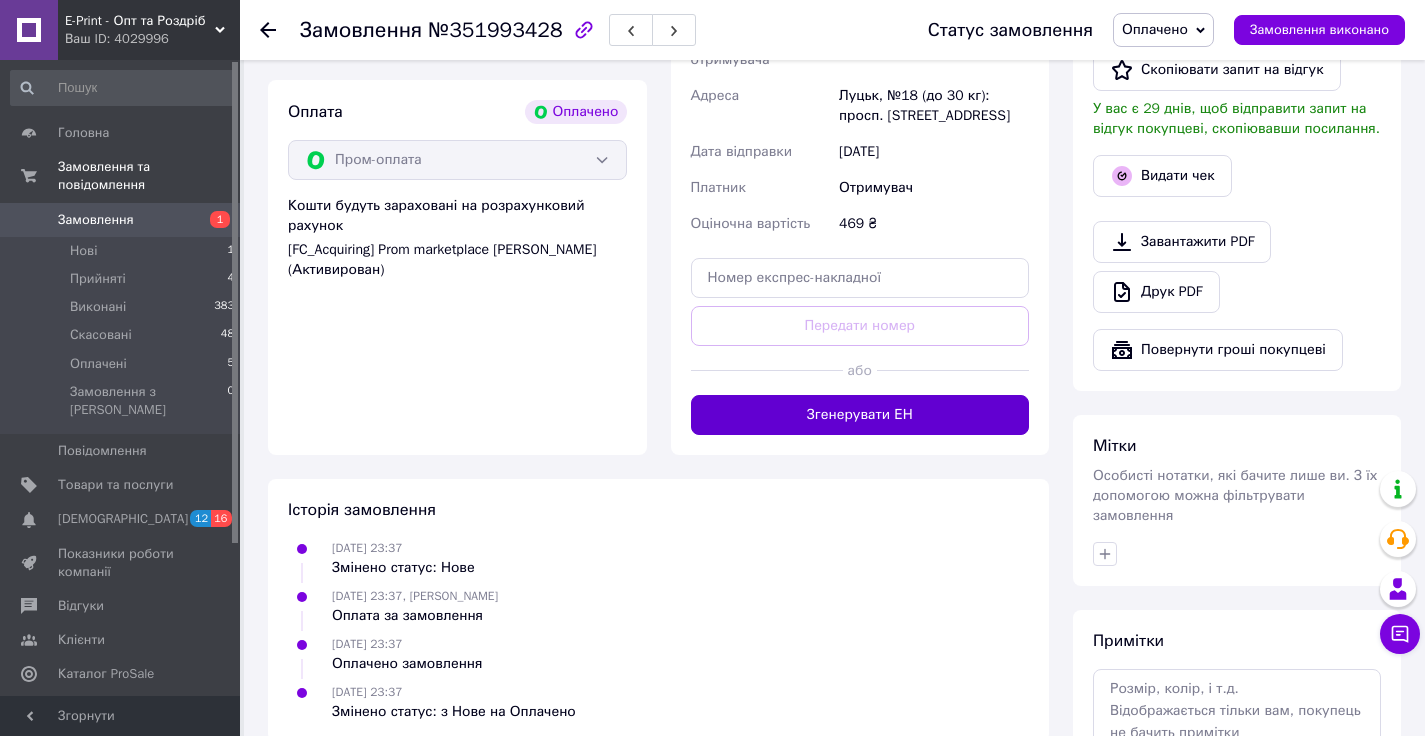 click on "Згенерувати ЕН" at bounding box center (860, 415) 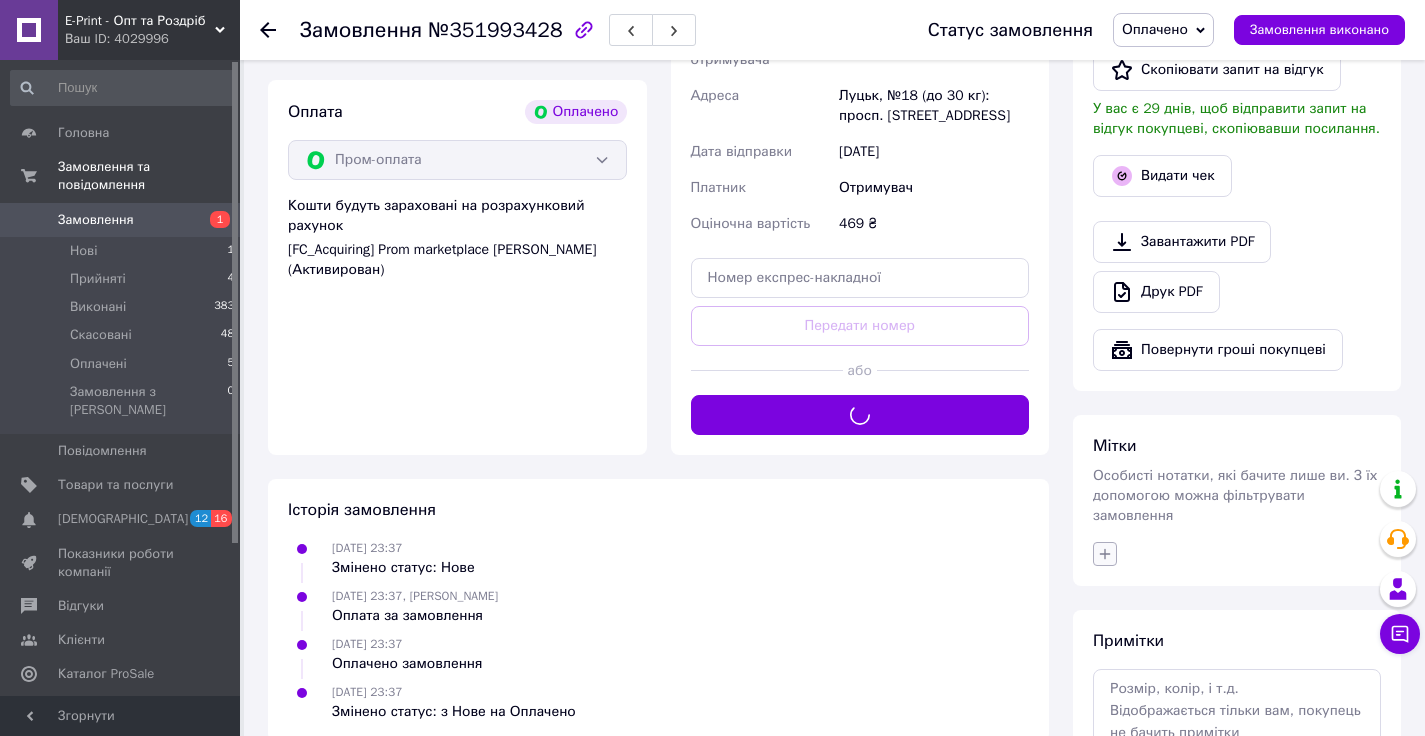 click at bounding box center (1105, 554) 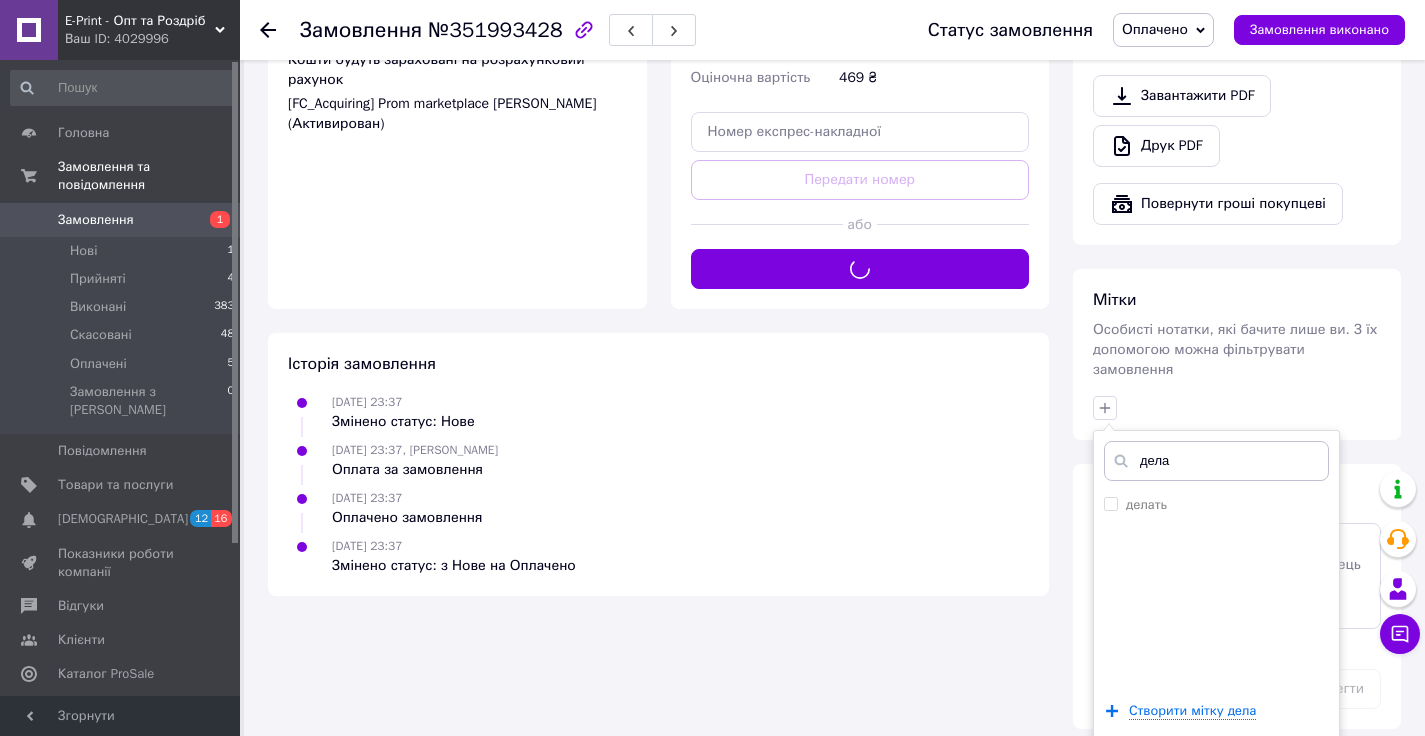 scroll, scrollTop: 861, scrollLeft: 0, axis: vertical 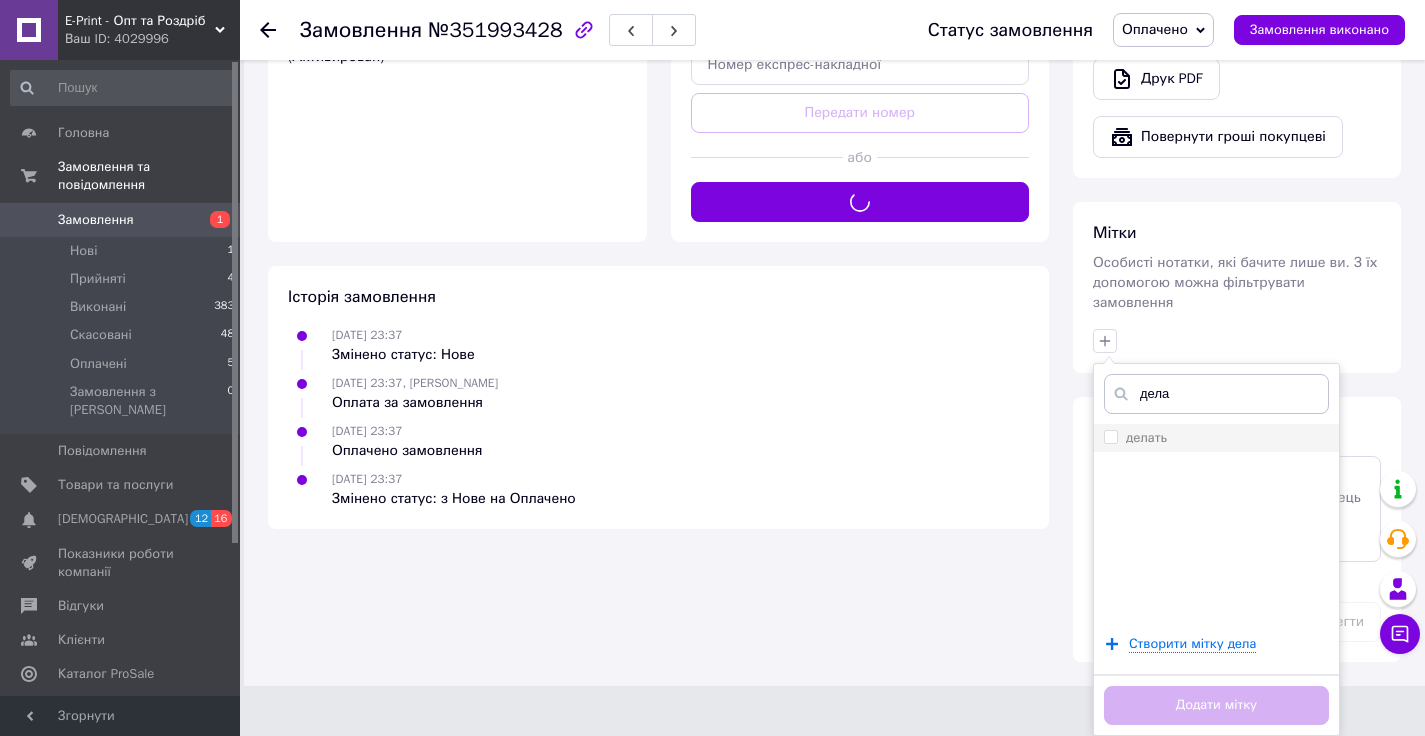 type on "дела" 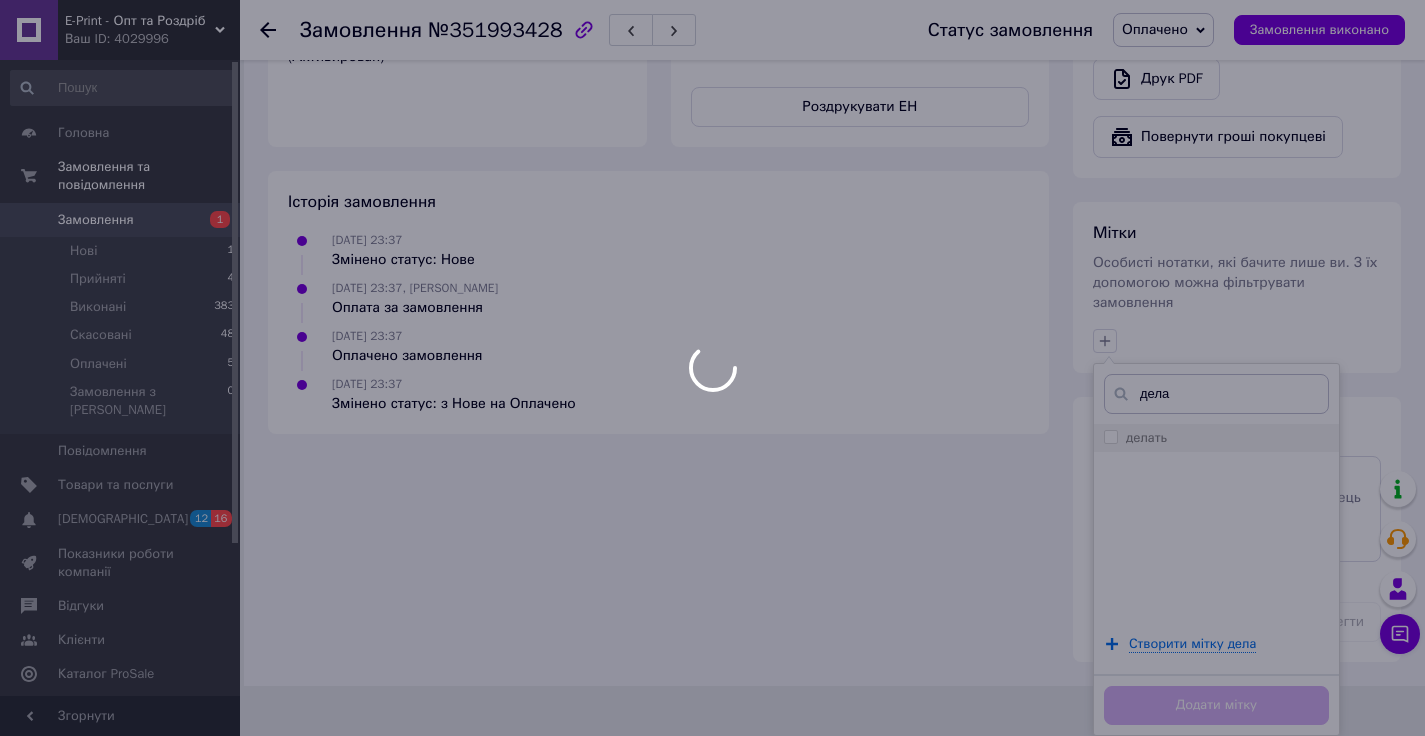 click on "делать" at bounding box center (1216, 438) 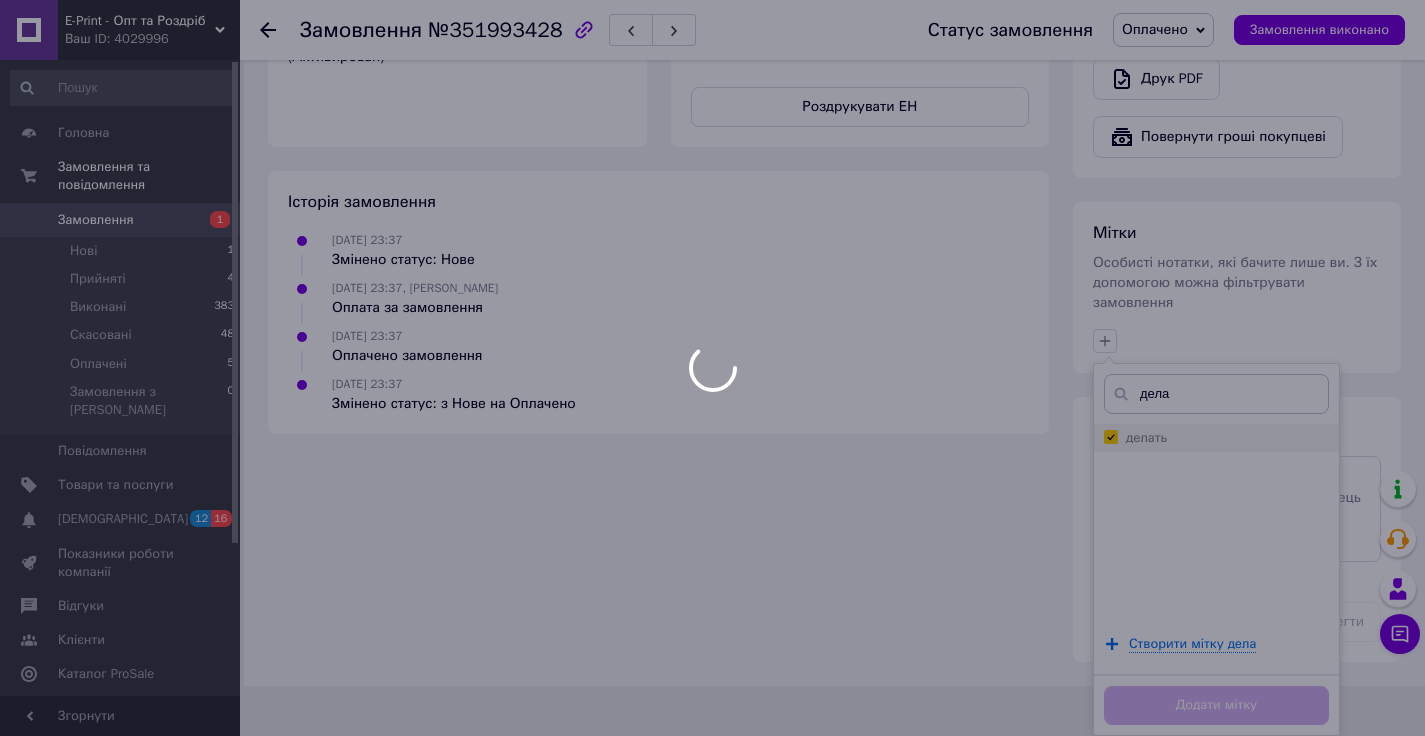 checkbox on "true" 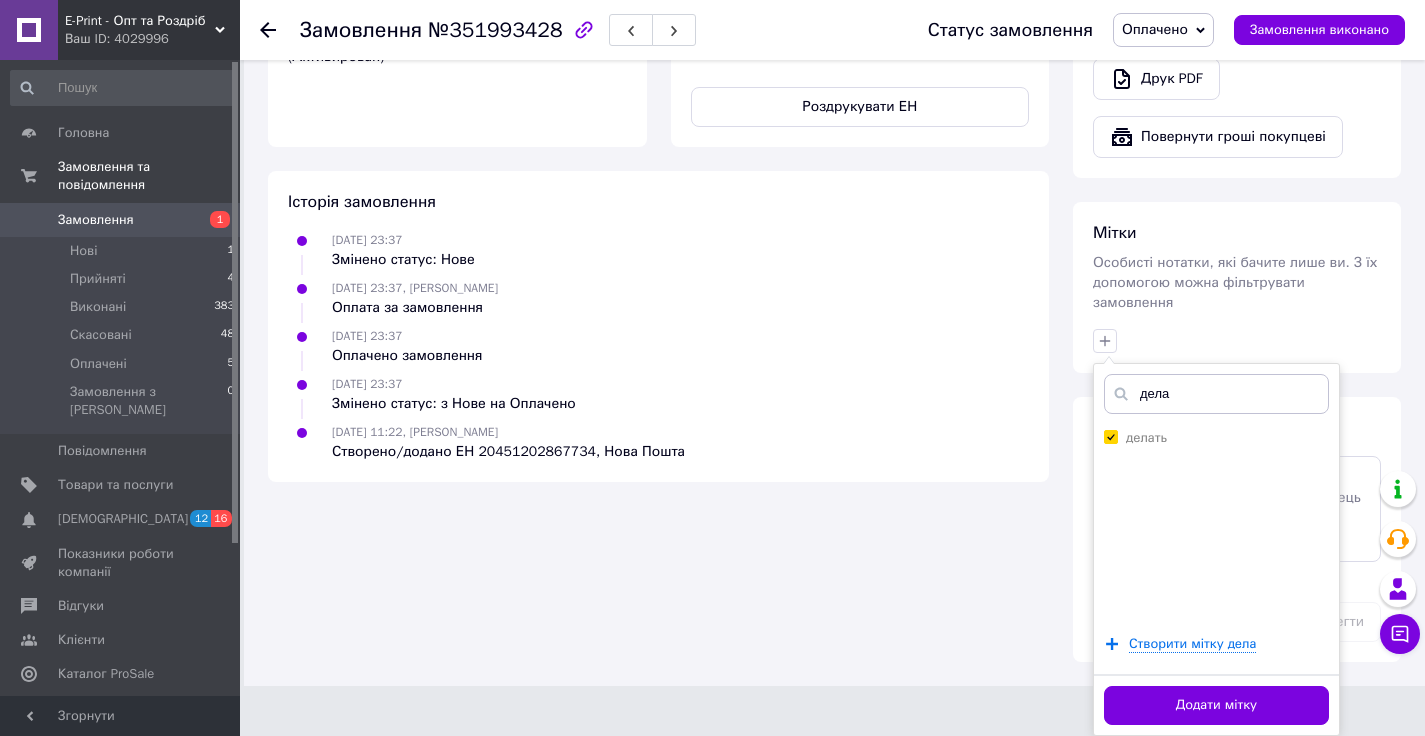 click on "Додати мітку" at bounding box center [1216, 705] 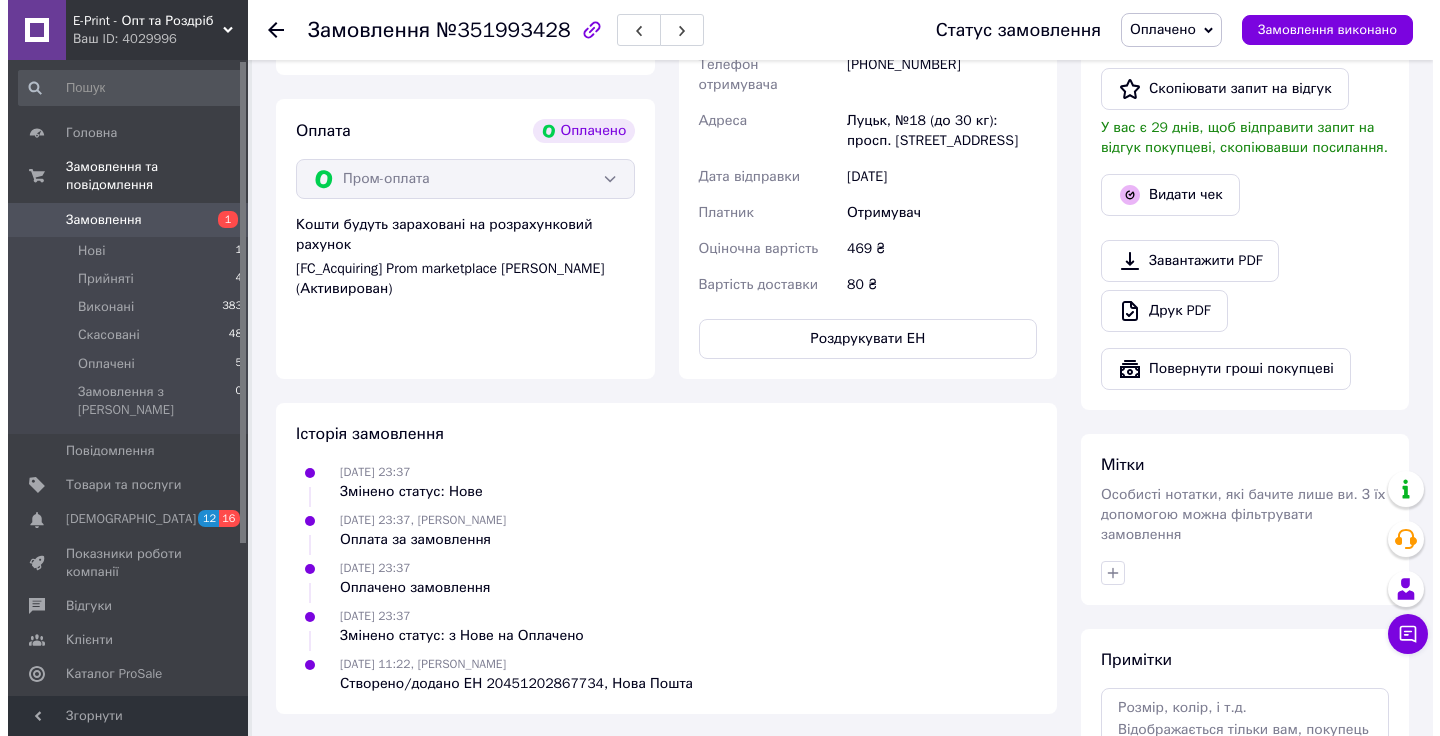 scroll, scrollTop: 628, scrollLeft: 0, axis: vertical 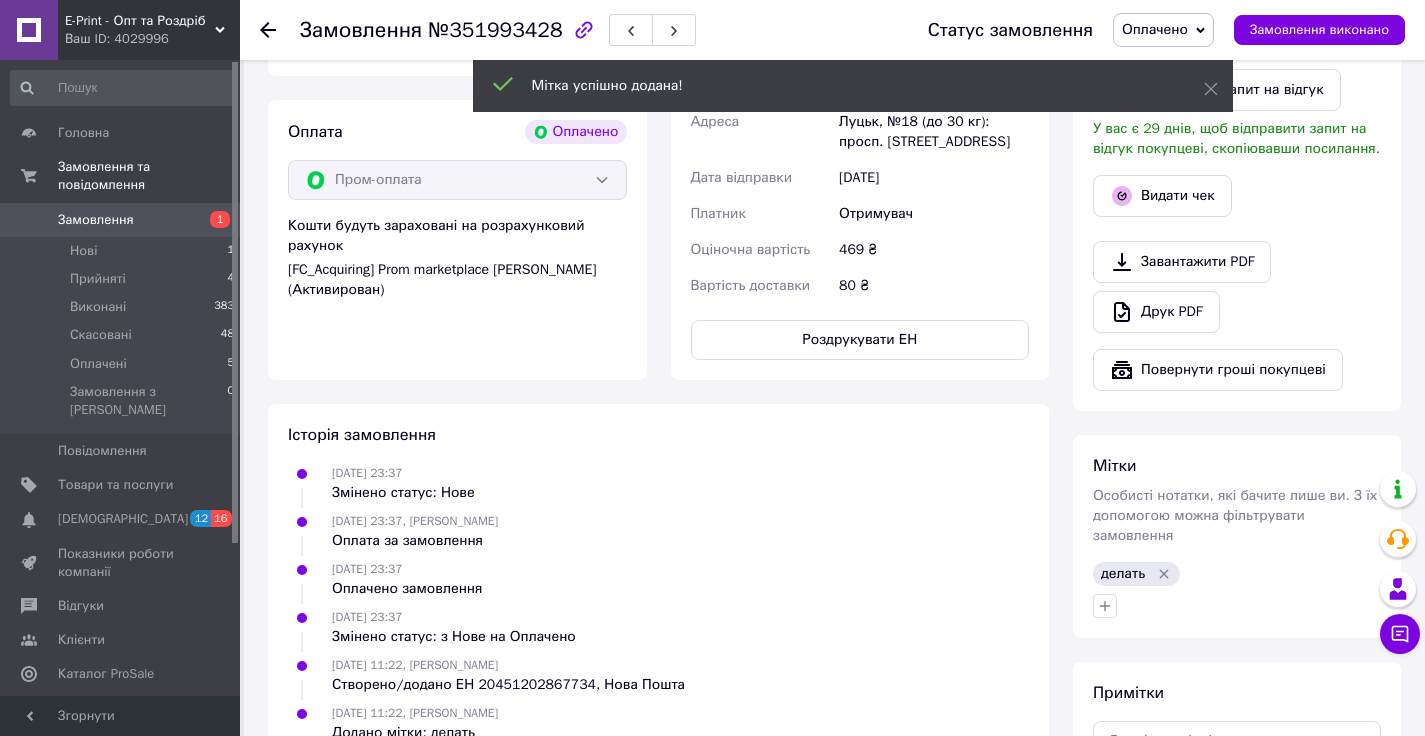 click on "Видати чек" at bounding box center (1162, 196) 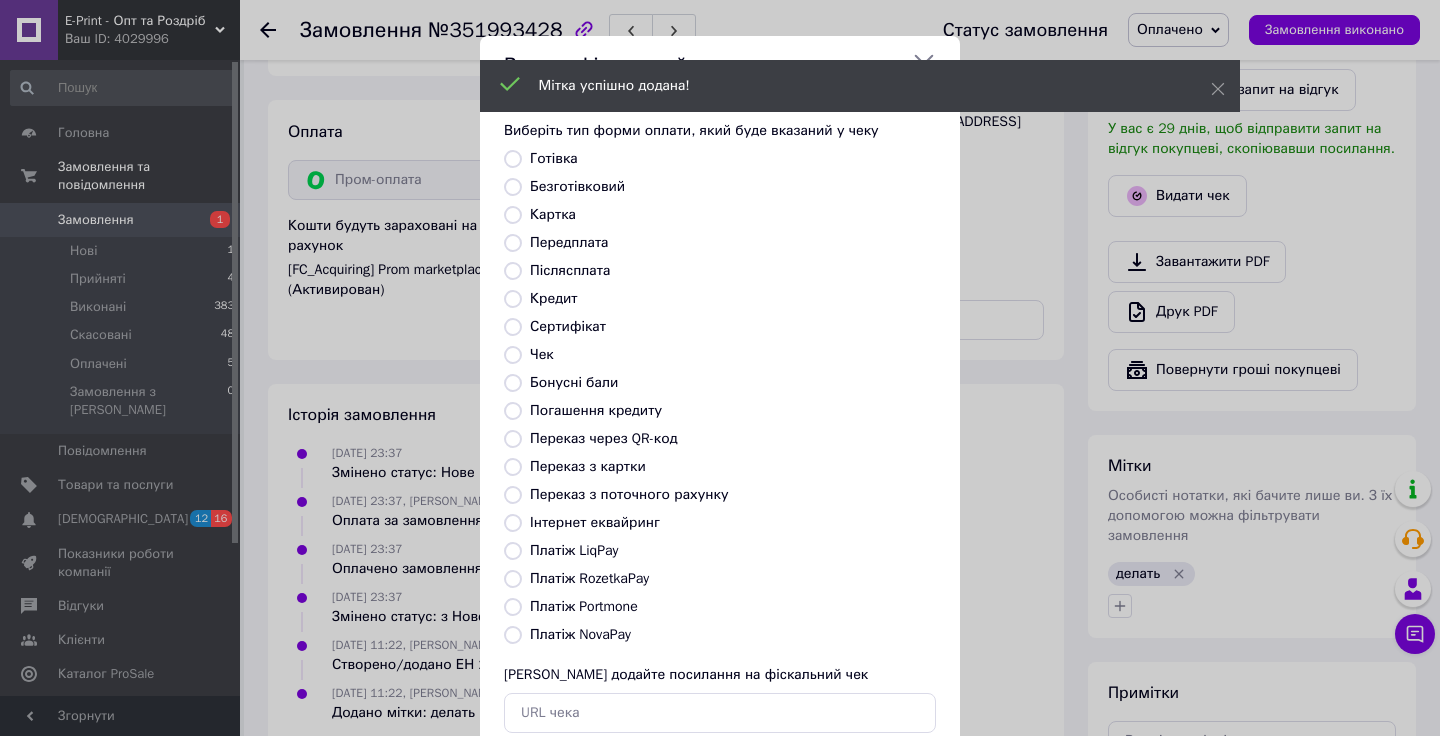 drag, startPoint x: 504, startPoint y: 572, endPoint x: 559, endPoint y: 598, distance: 60.835846 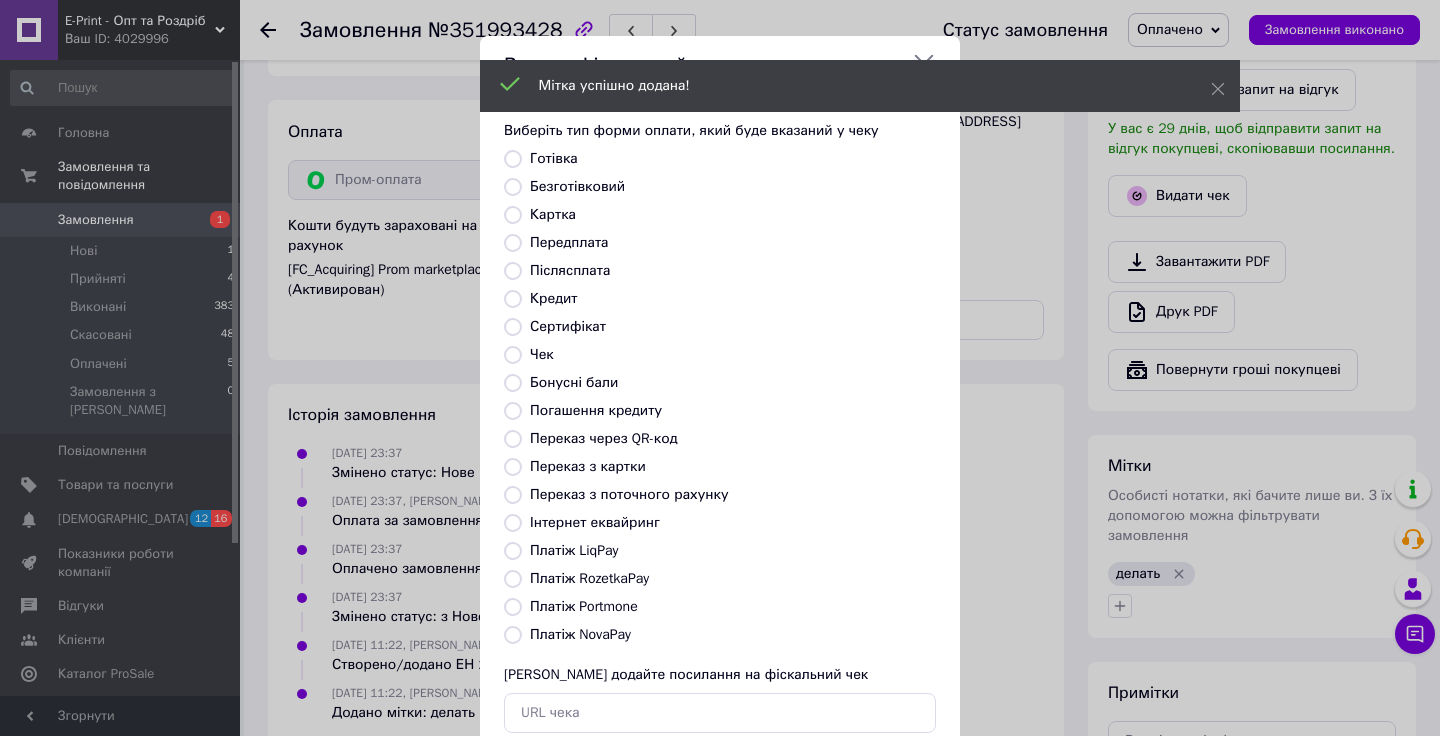 radio on "true" 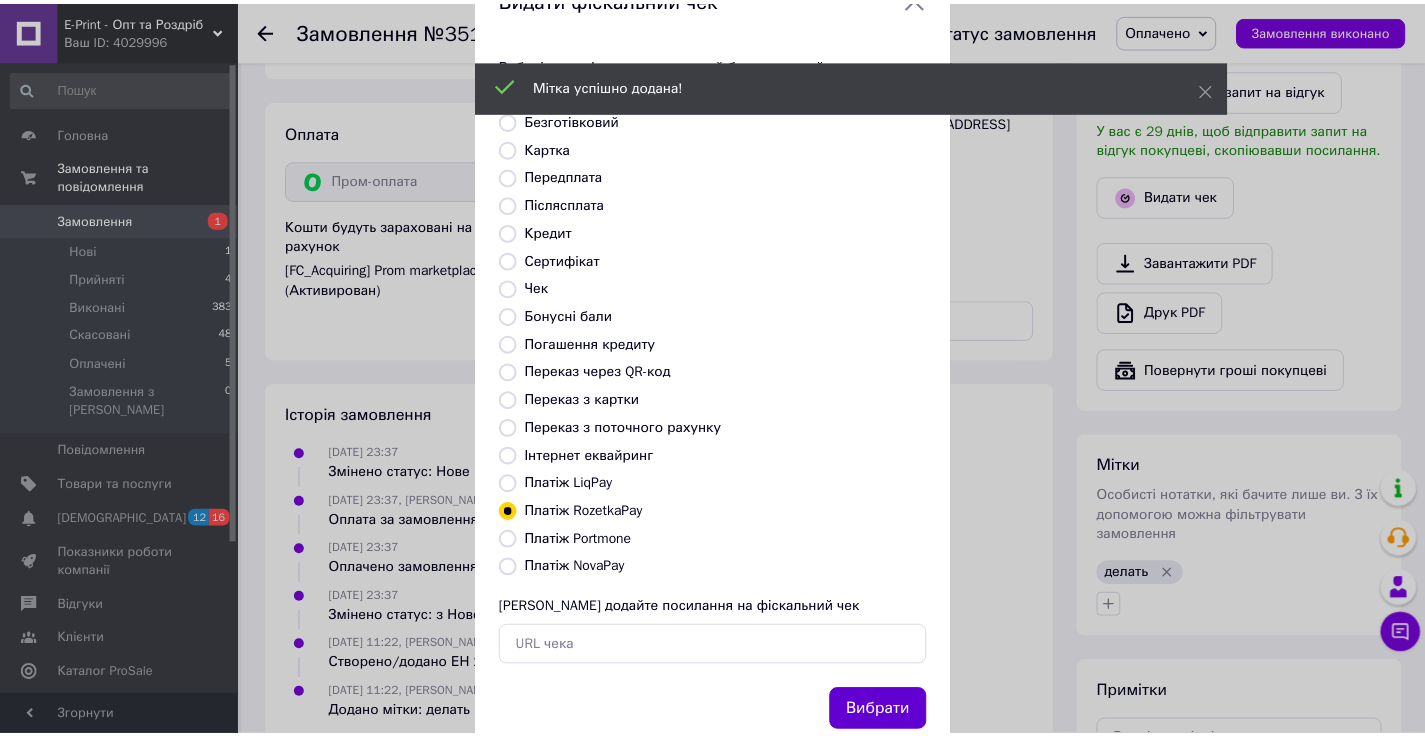 scroll, scrollTop: 123, scrollLeft: 0, axis: vertical 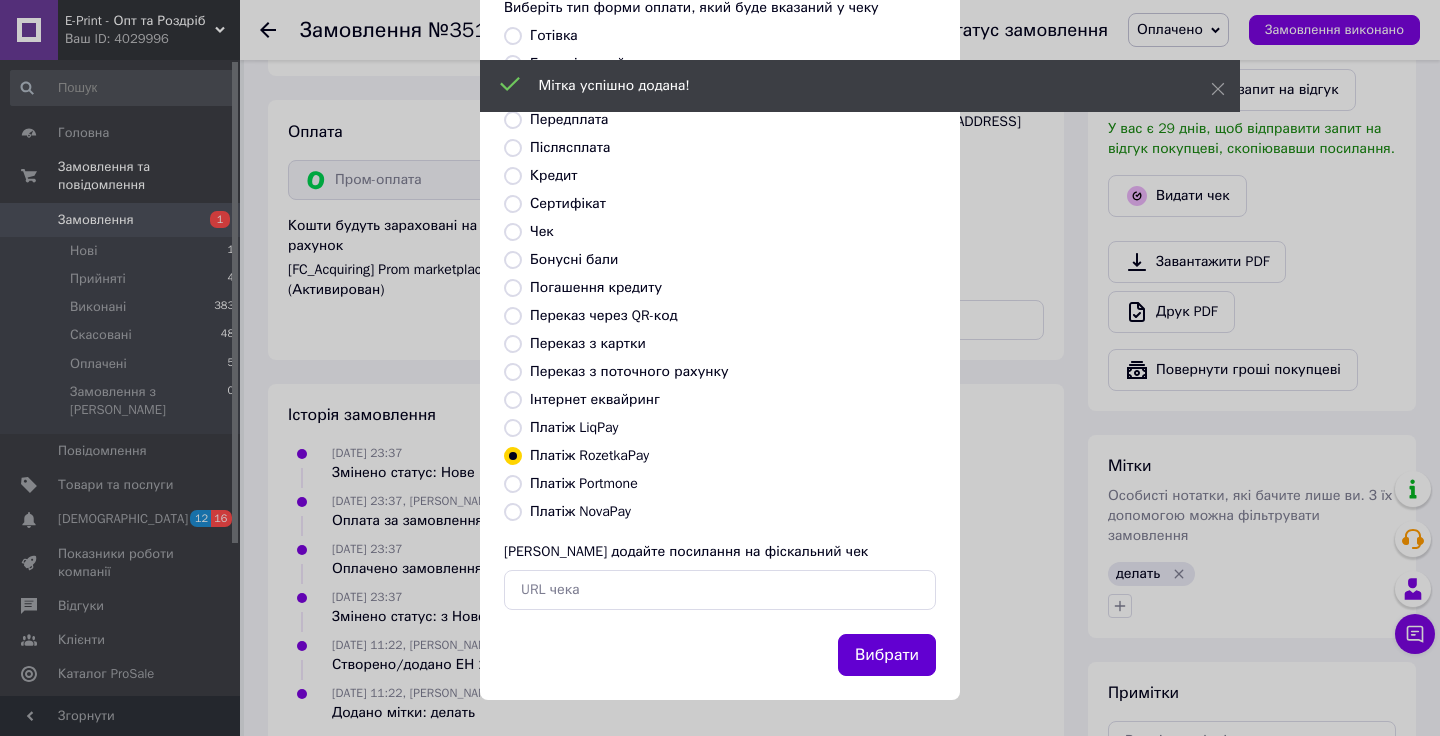 click on "Вибрати" at bounding box center [887, 655] 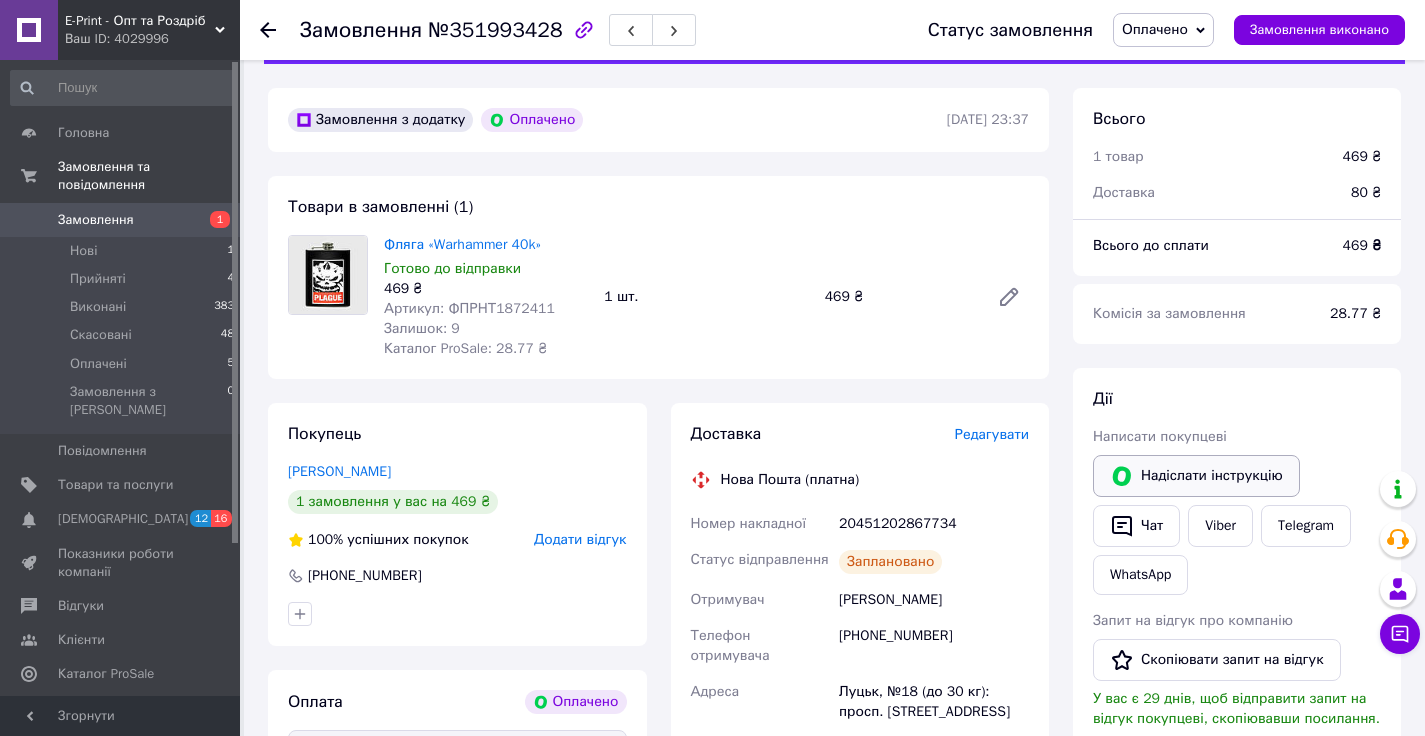 scroll, scrollTop: 101, scrollLeft: 0, axis: vertical 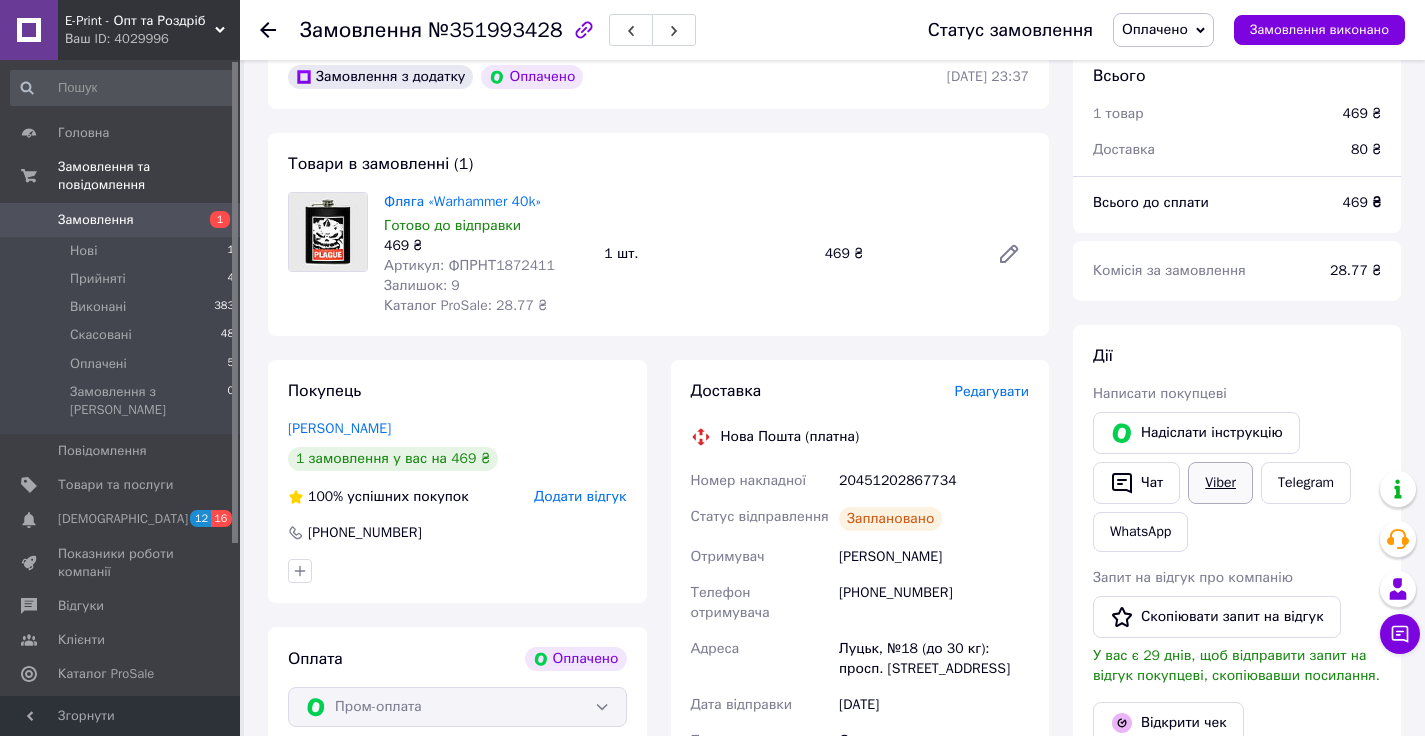 drag, startPoint x: 1236, startPoint y: 489, endPoint x: 1221, endPoint y: 481, distance: 17 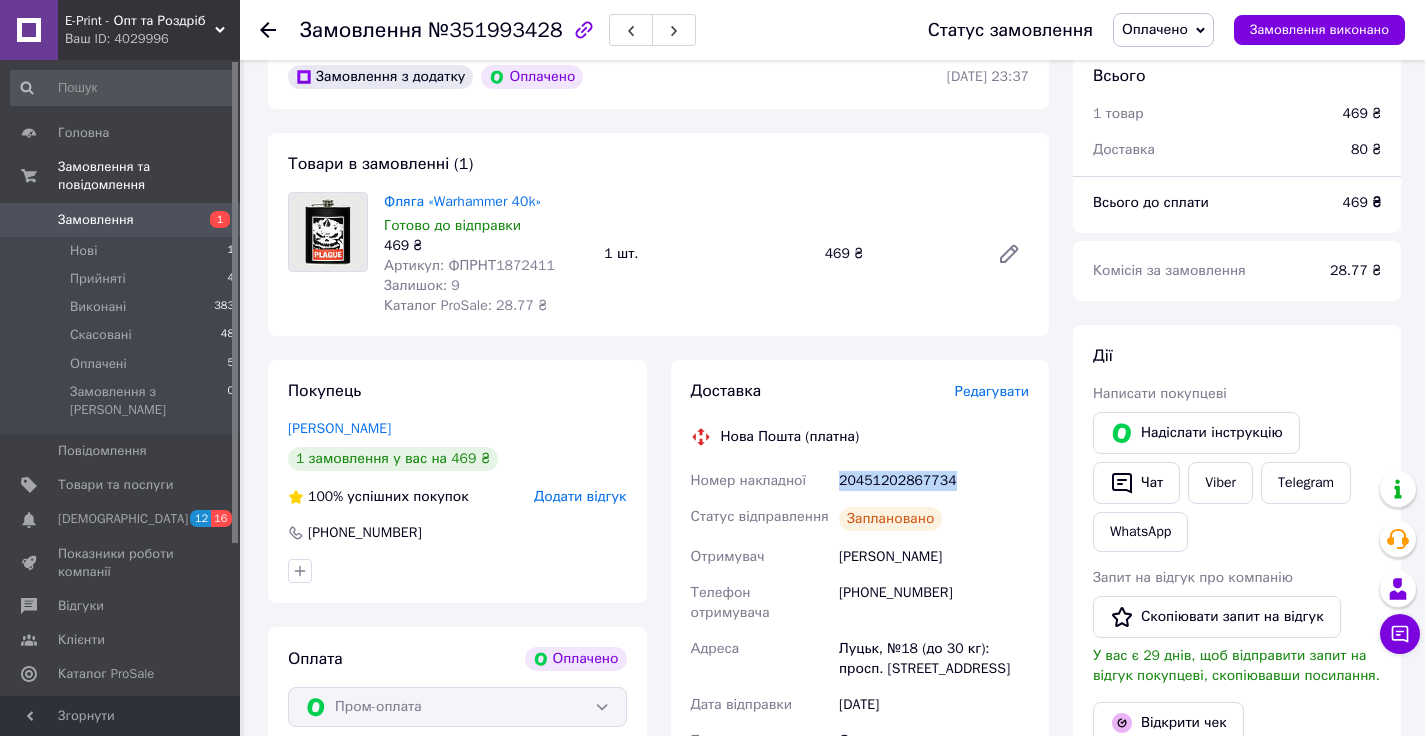 drag, startPoint x: 955, startPoint y: 482, endPoint x: 822, endPoint y: 477, distance: 133.09395 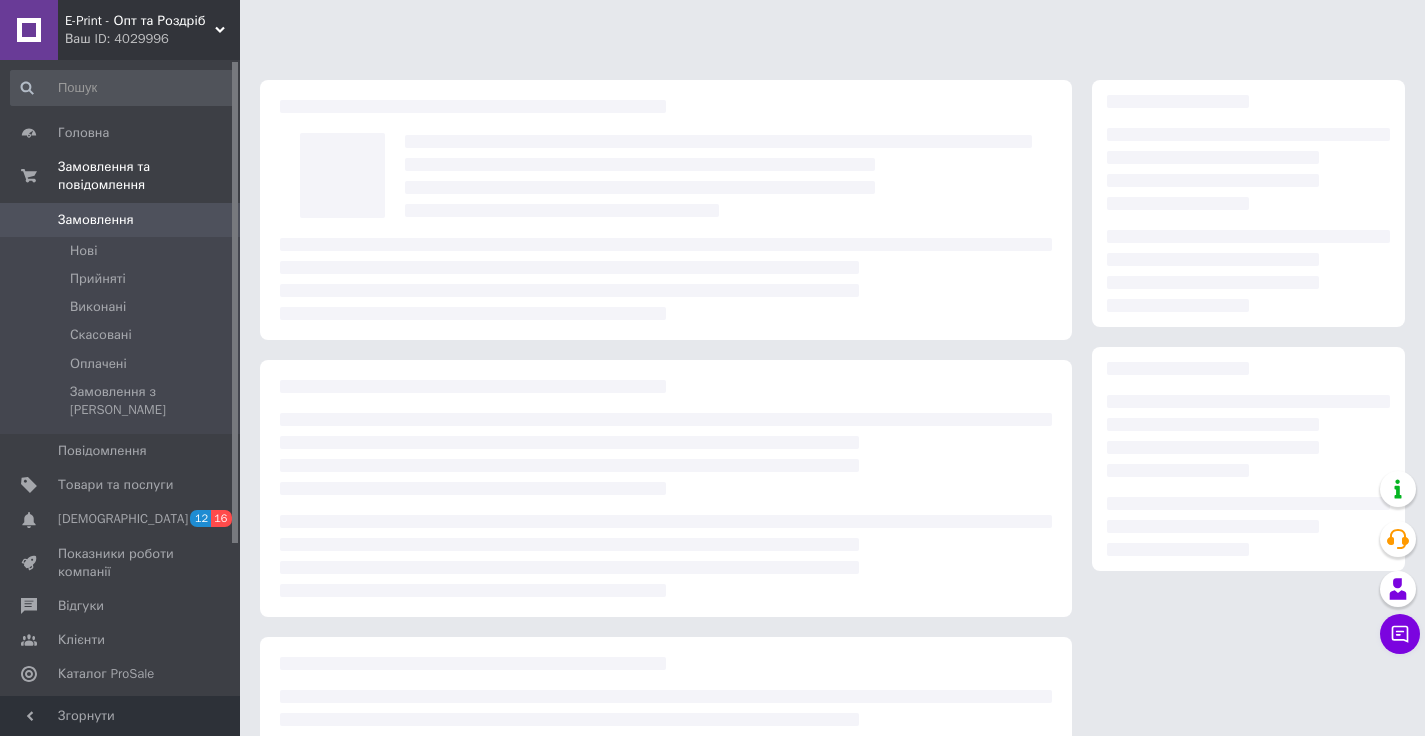 scroll, scrollTop: 0, scrollLeft: 0, axis: both 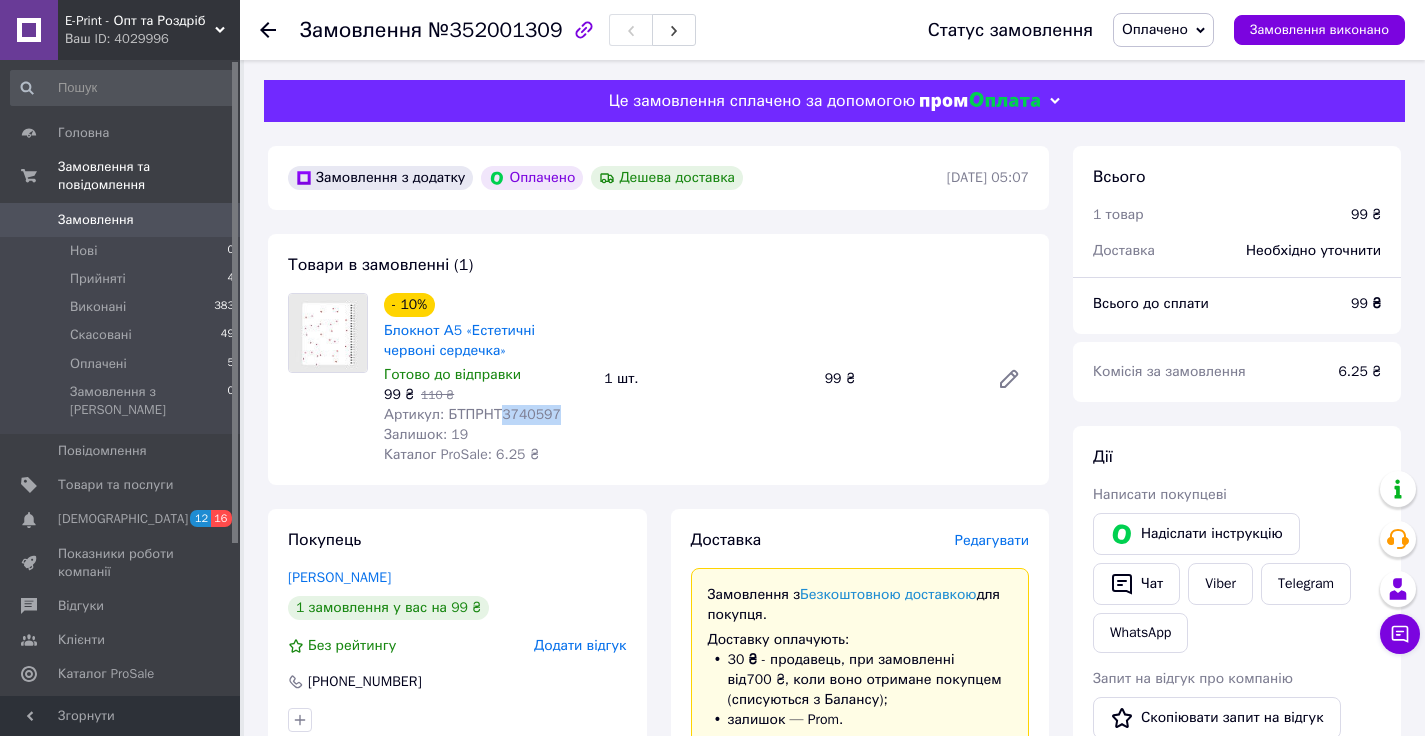 drag, startPoint x: 559, startPoint y: 409, endPoint x: 503, endPoint y: 413, distance: 56.142673 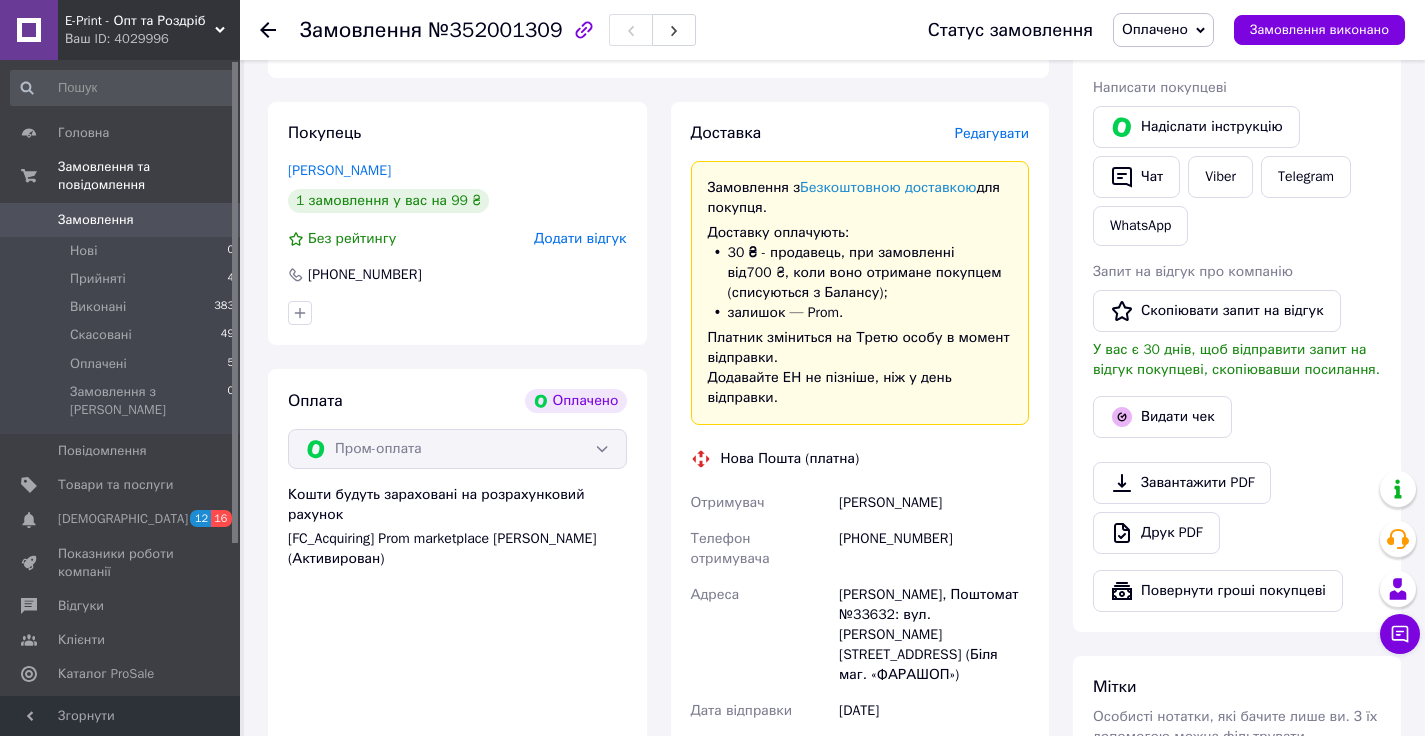 scroll, scrollTop: 747, scrollLeft: 0, axis: vertical 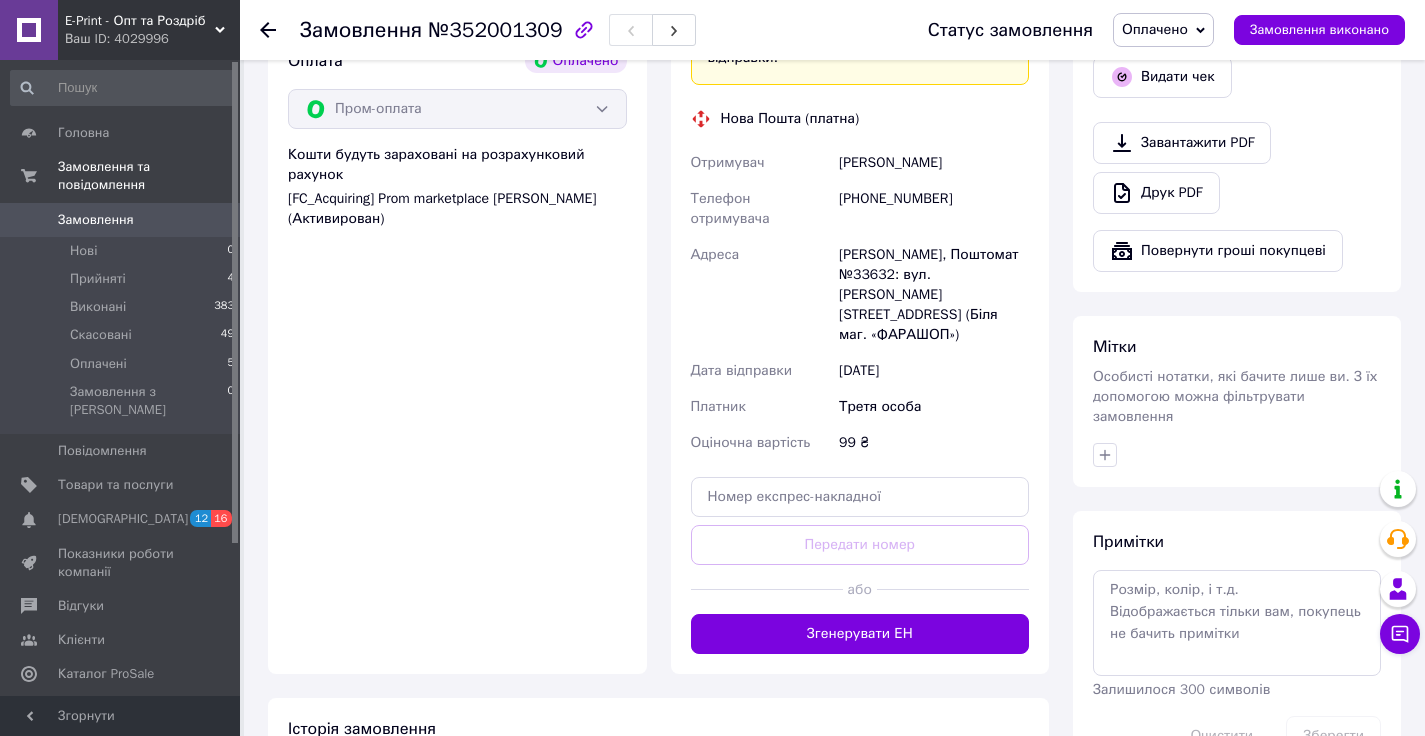 click on "Згенерувати ЕН" at bounding box center (860, 634) 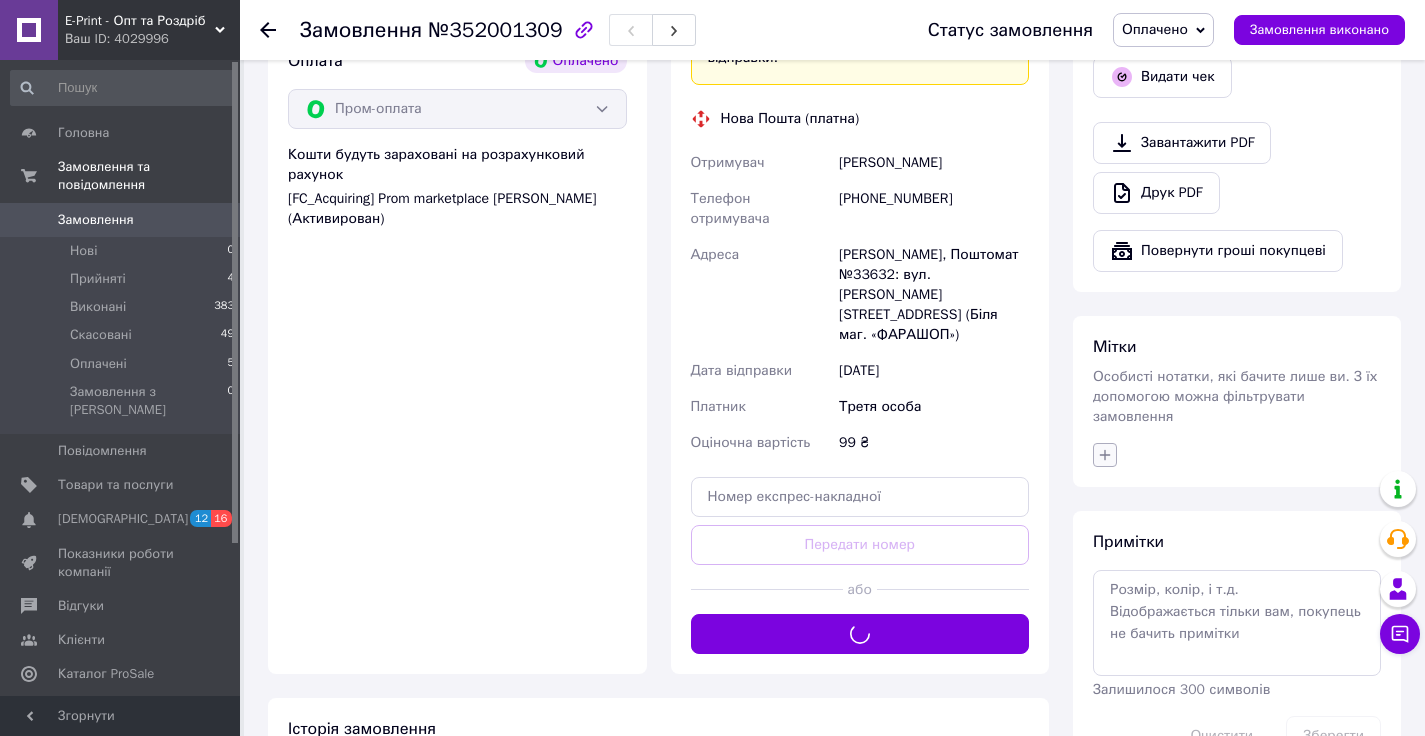 click 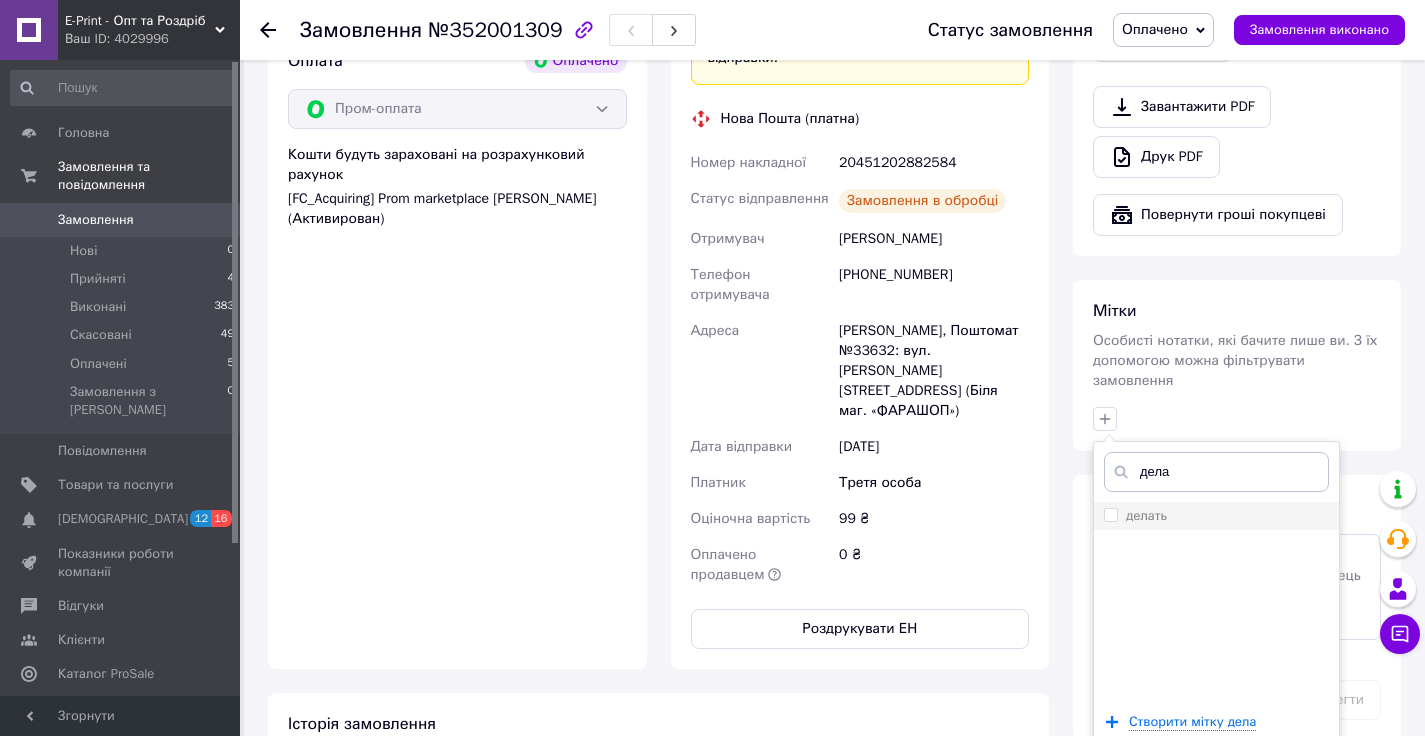 type on "дела" 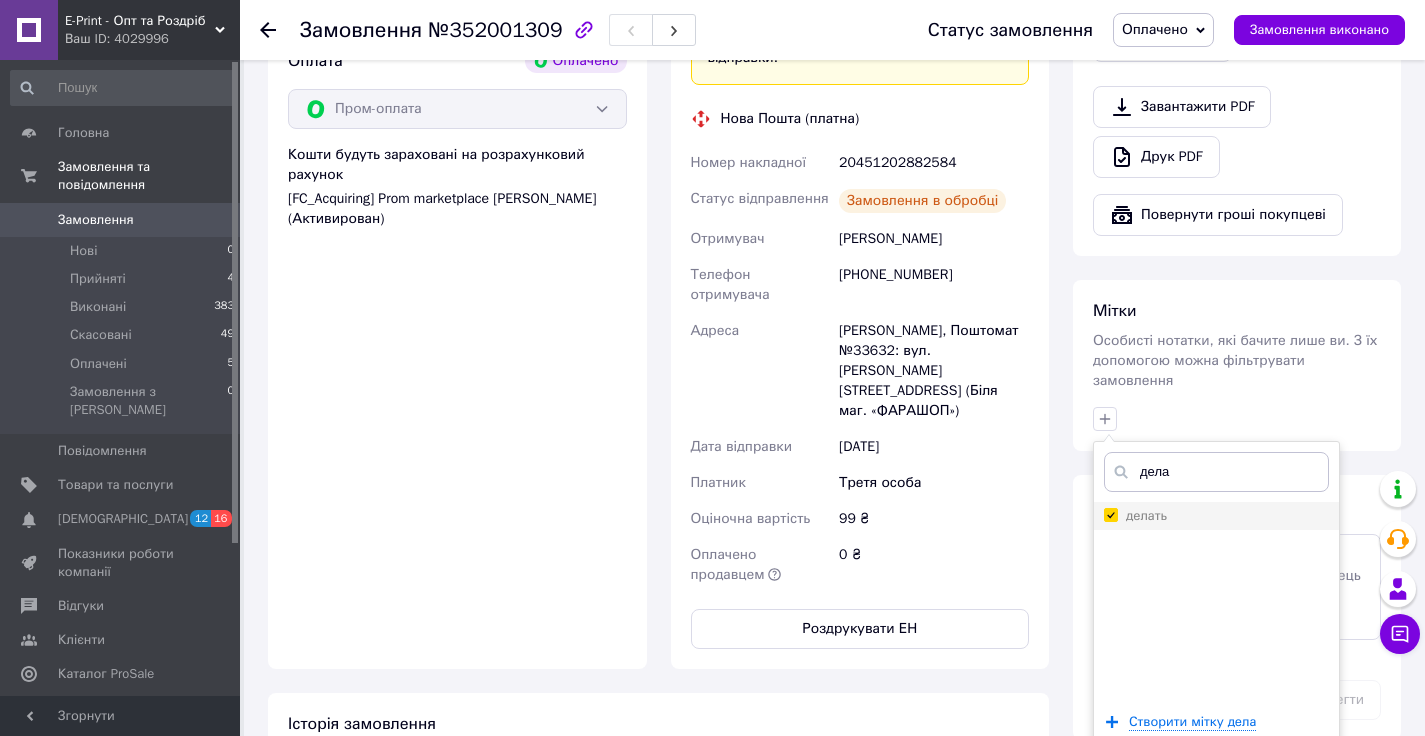 click on "делать" at bounding box center [1110, 514] 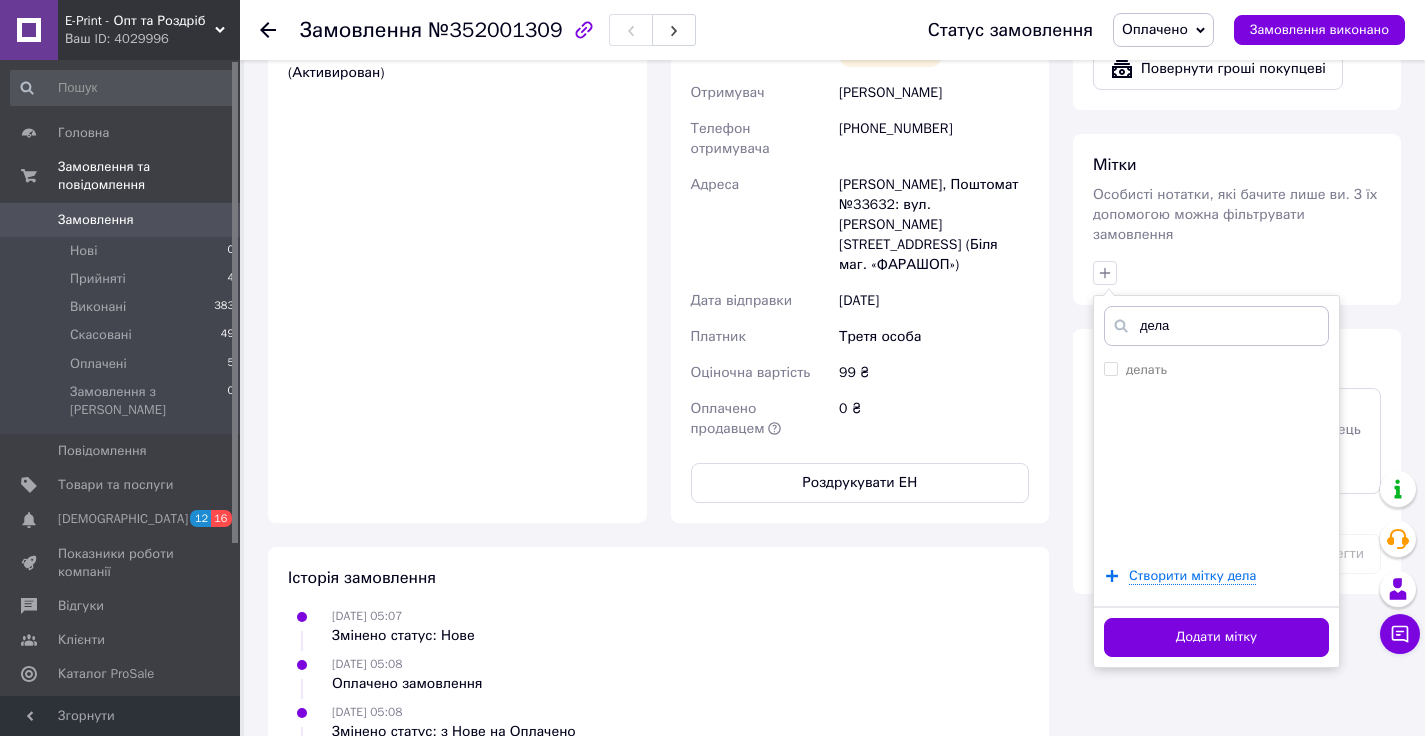 scroll, scrollTop: 1035, scrollLeft: 0, axis: vertical 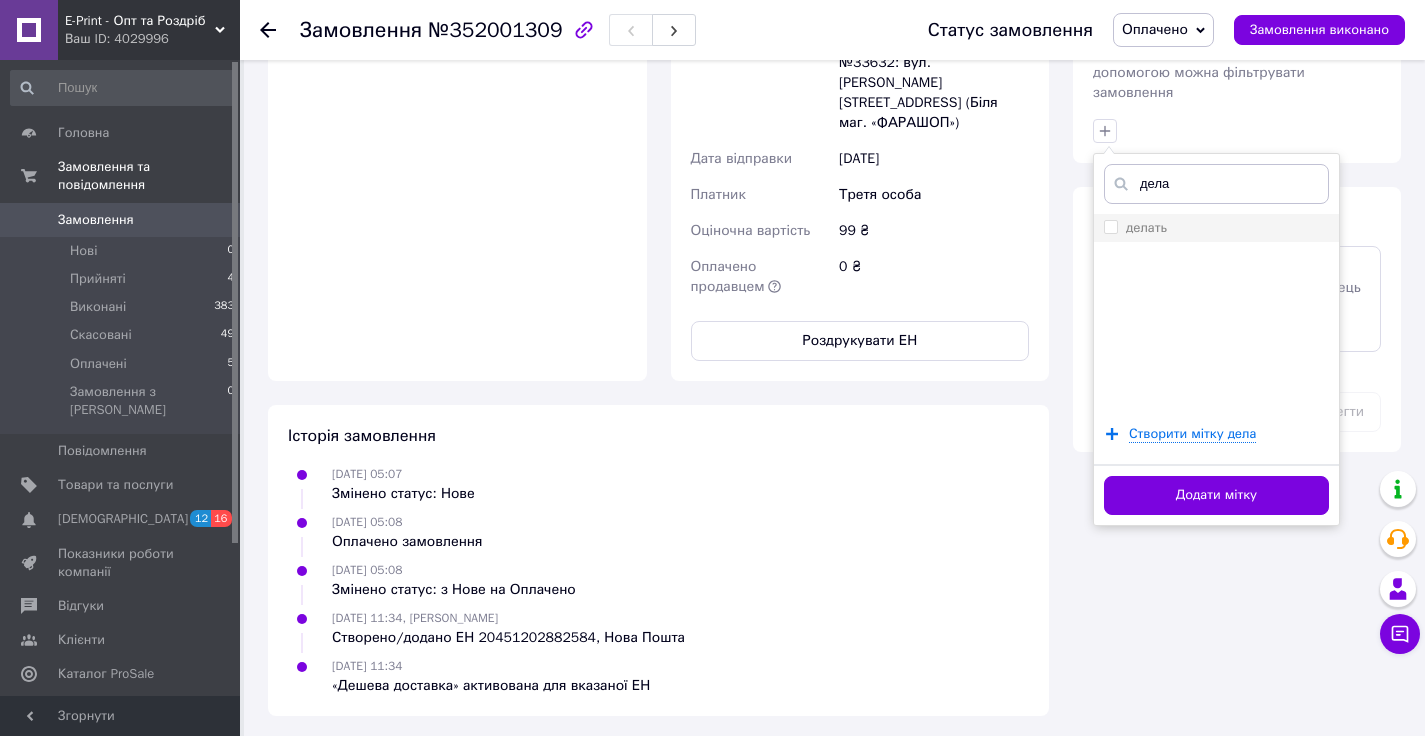 click on "делать" at bounding box center [1110, 226] 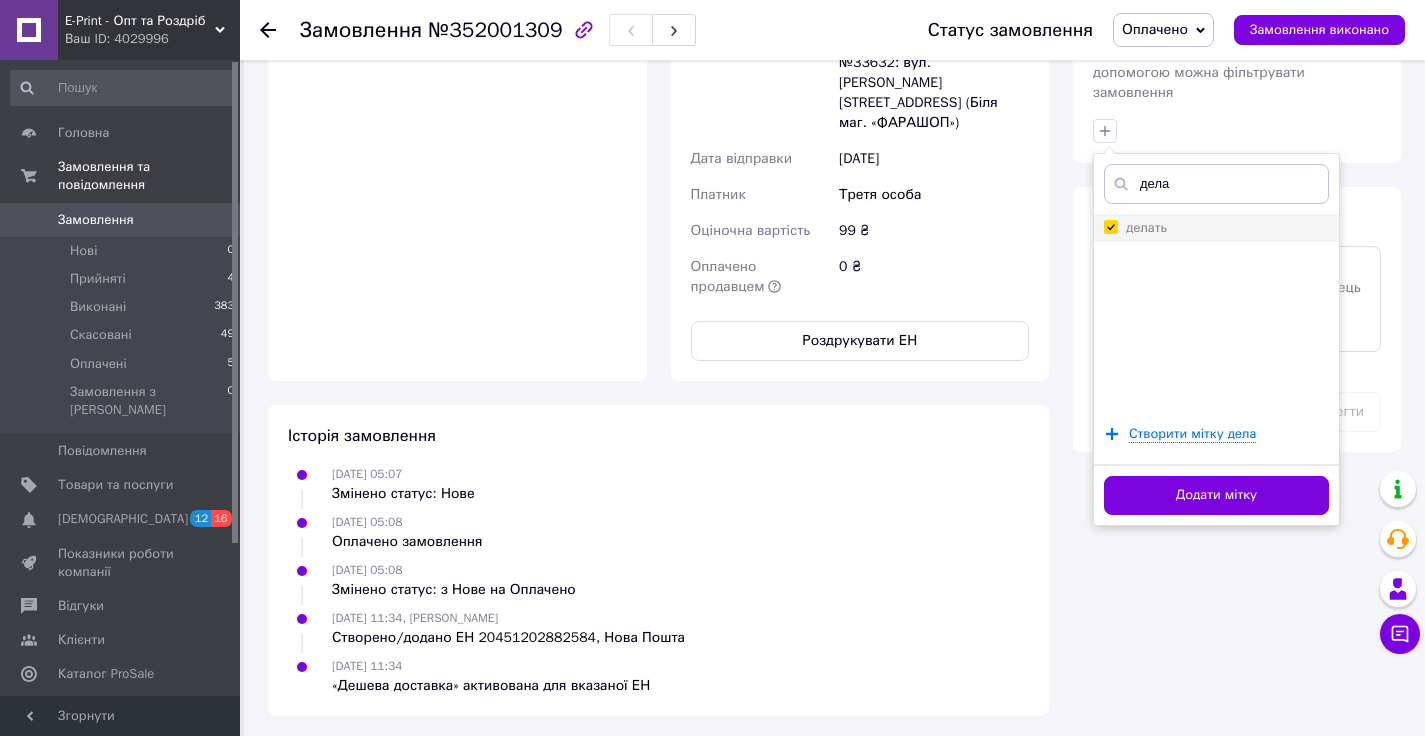 checkbox on "true" 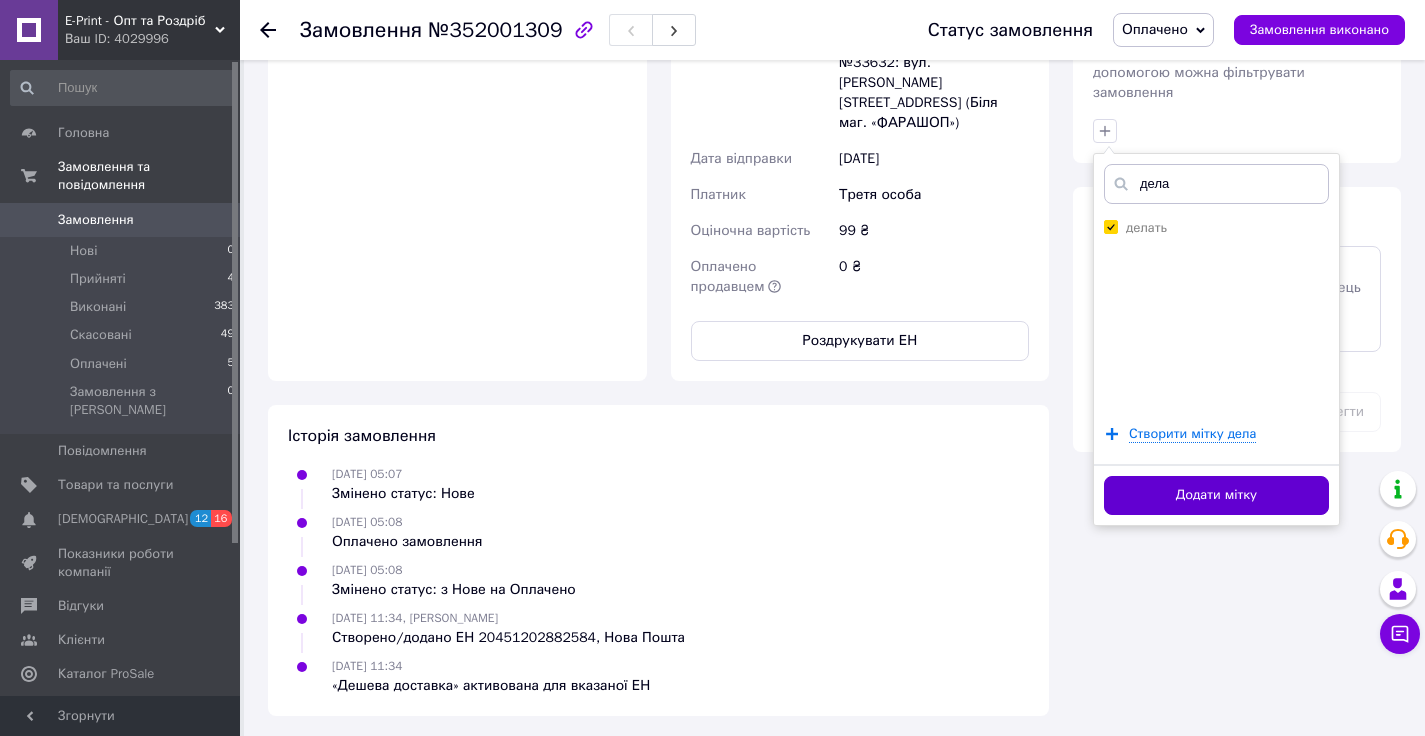 click on "Додати мітку" at bounding box center (1216, 495) 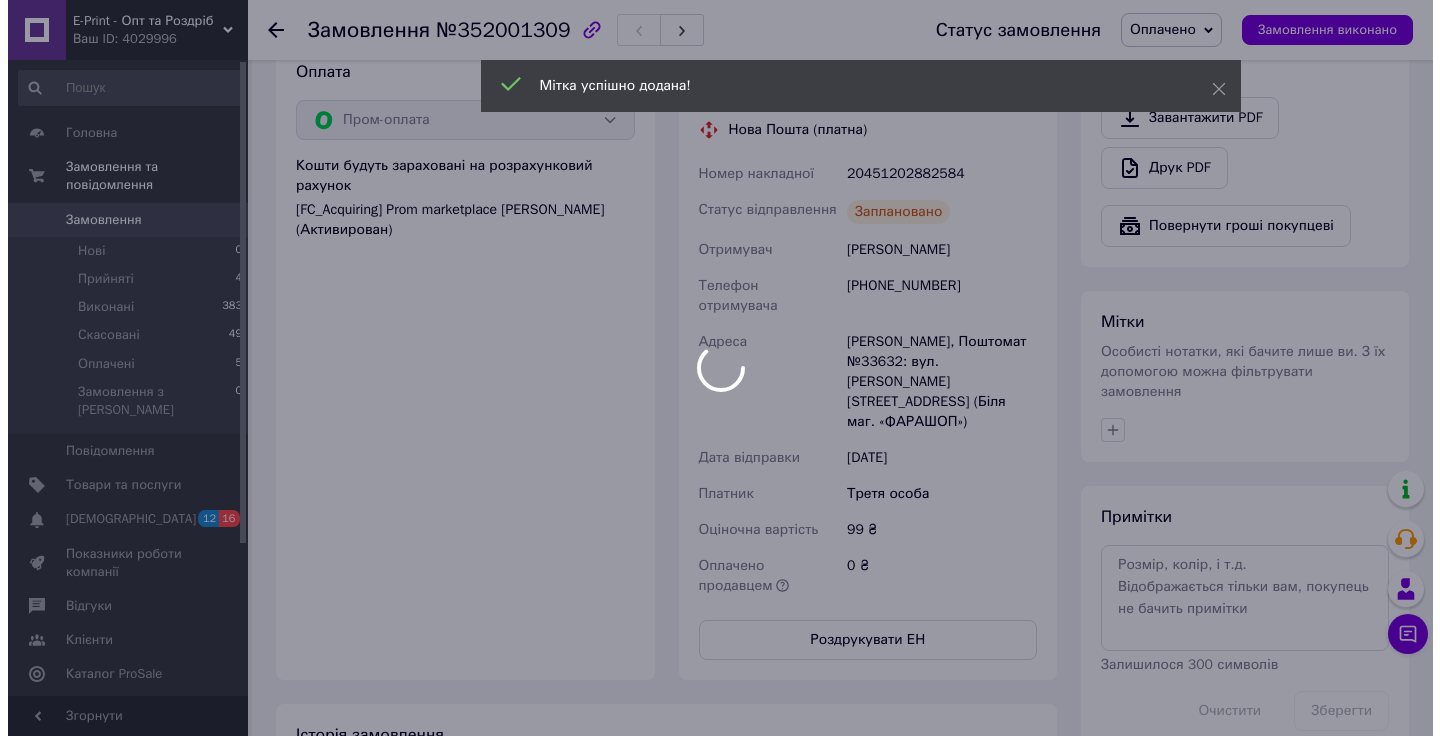 scroll, scrollTop: 381, scrollLeft: 0, axis: vertical 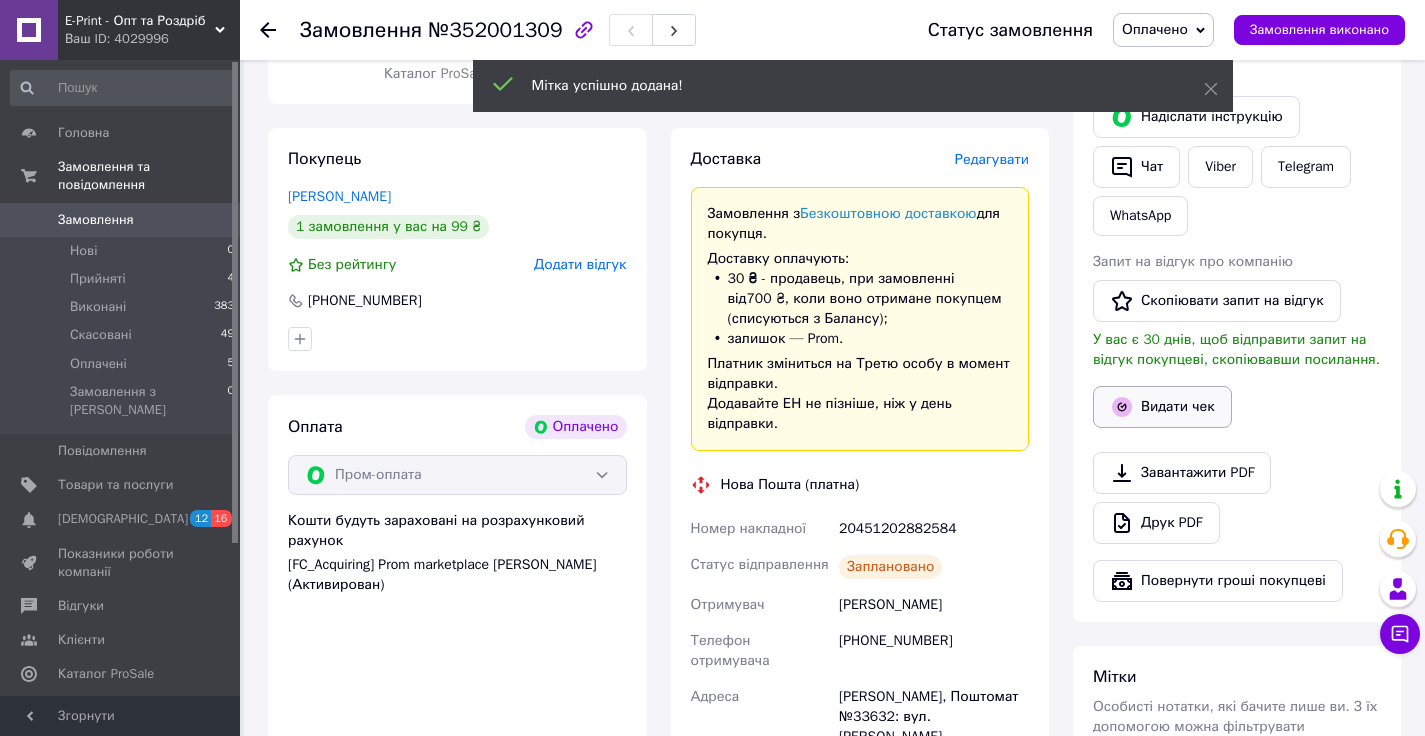 click on "Видати чек" at bounding box center (1162, 407) 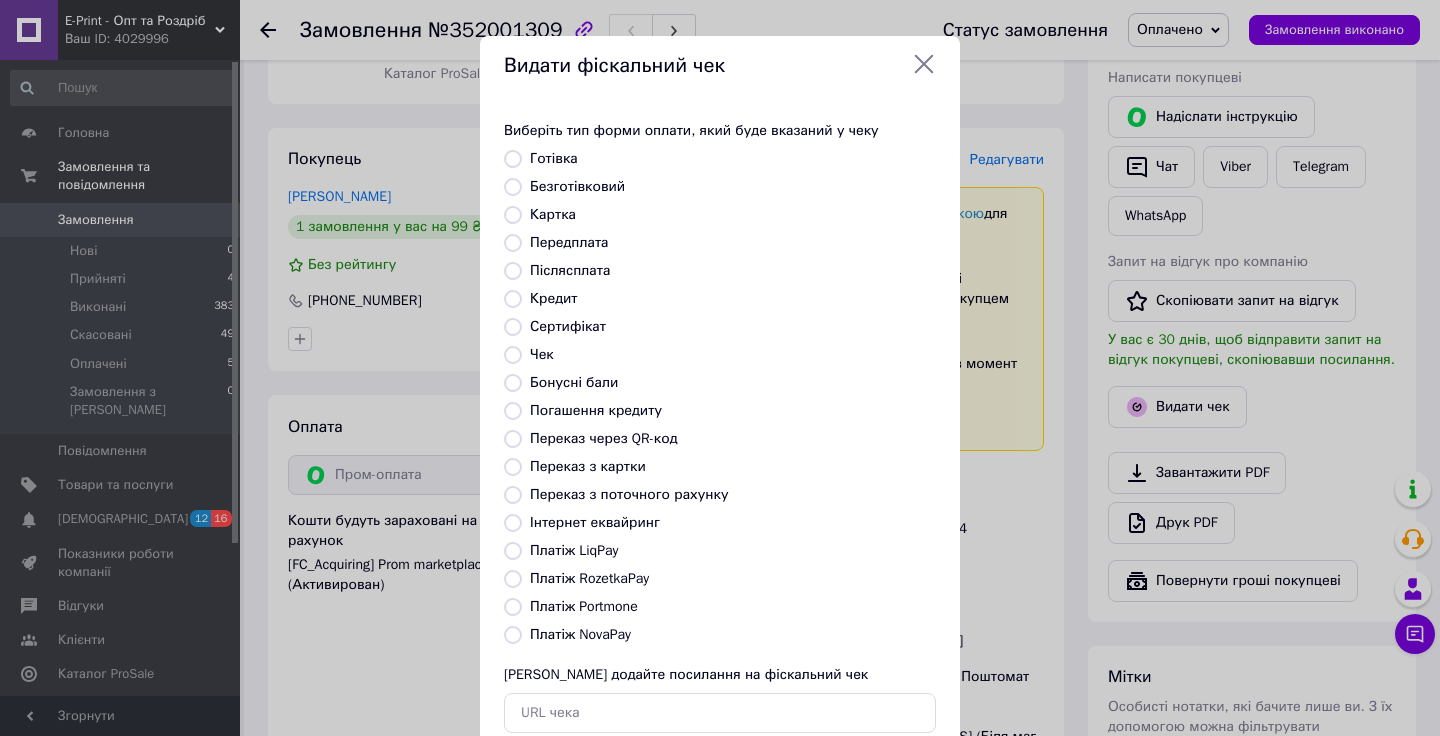 click on "Платіж RozetkaPay" at bounding box center [513, 579] 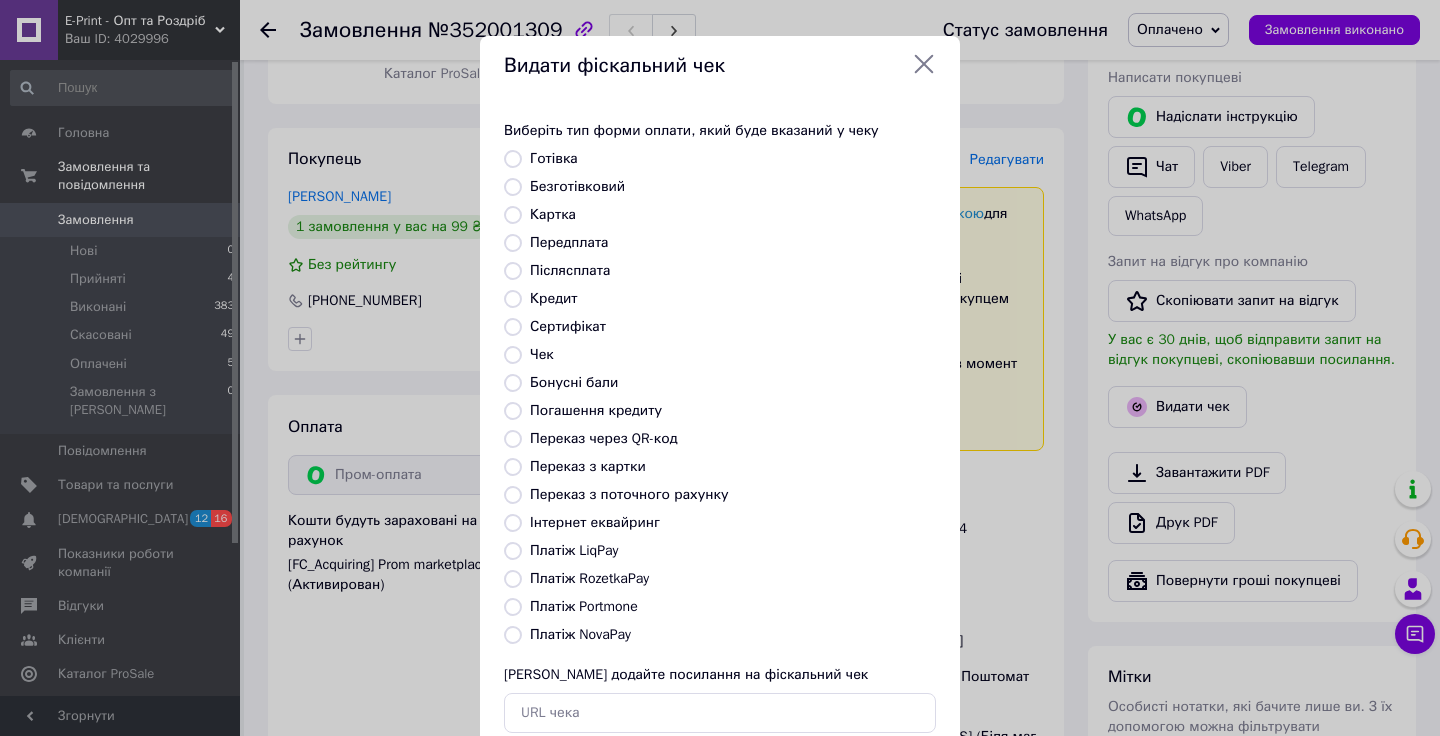 radio on "true" 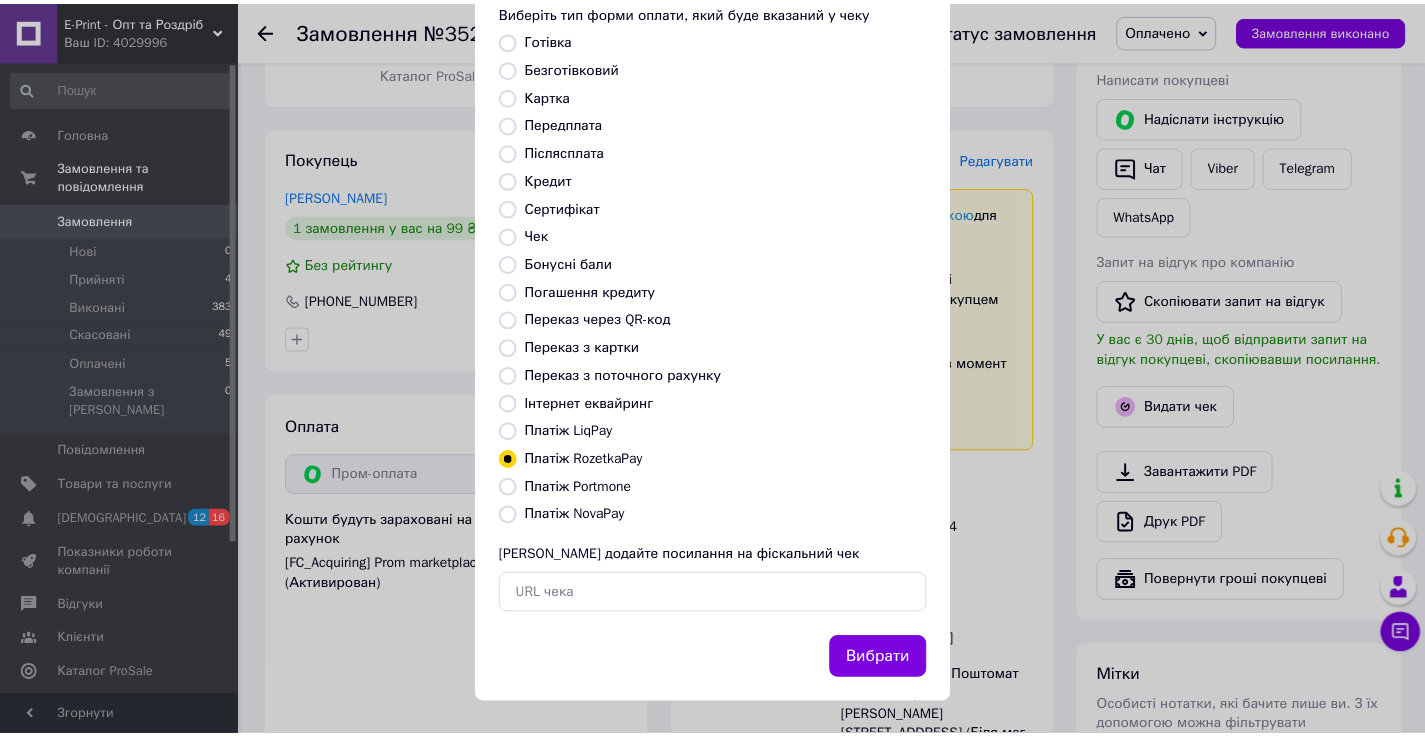 scroll, scrollTop: 123, scrollLeft: 0, axis: vertical 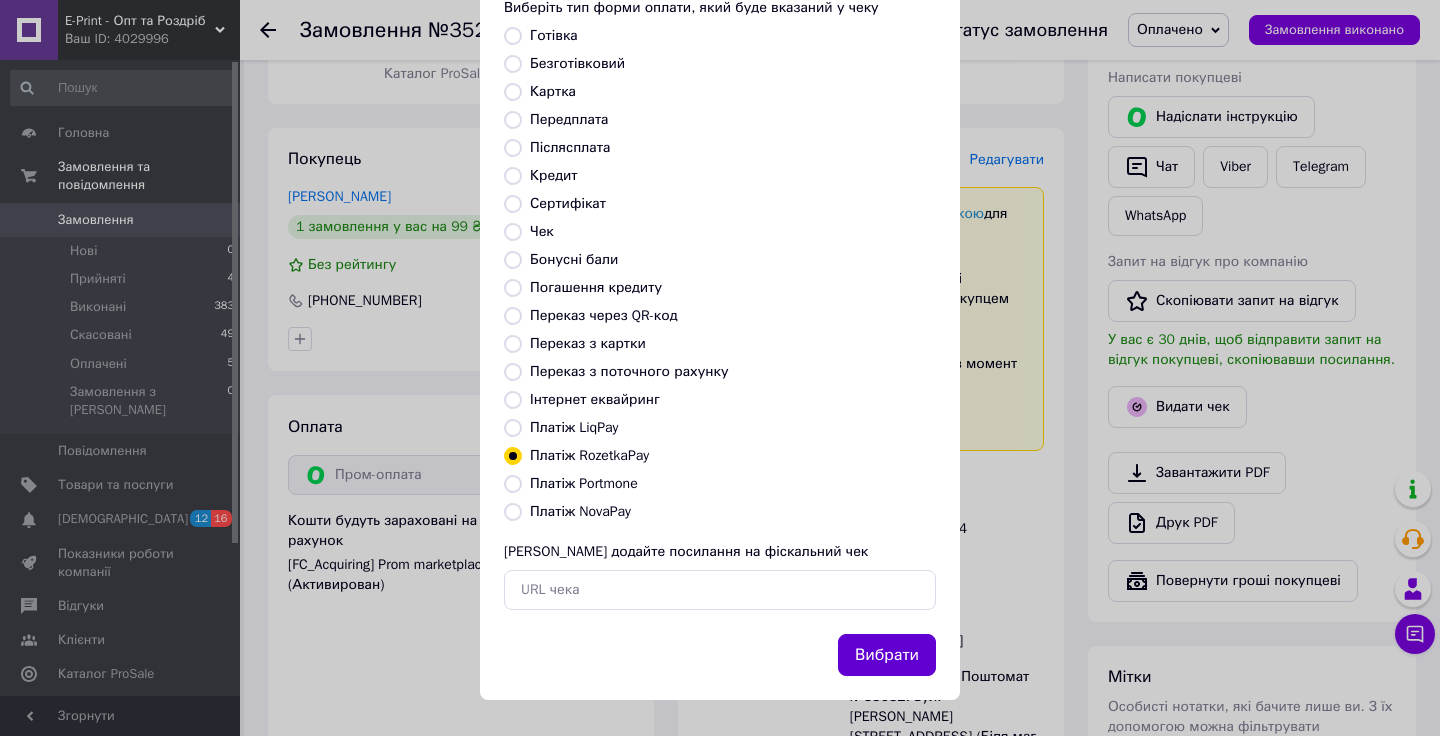 click on "Вибрати" at bounding box center [887, 655] 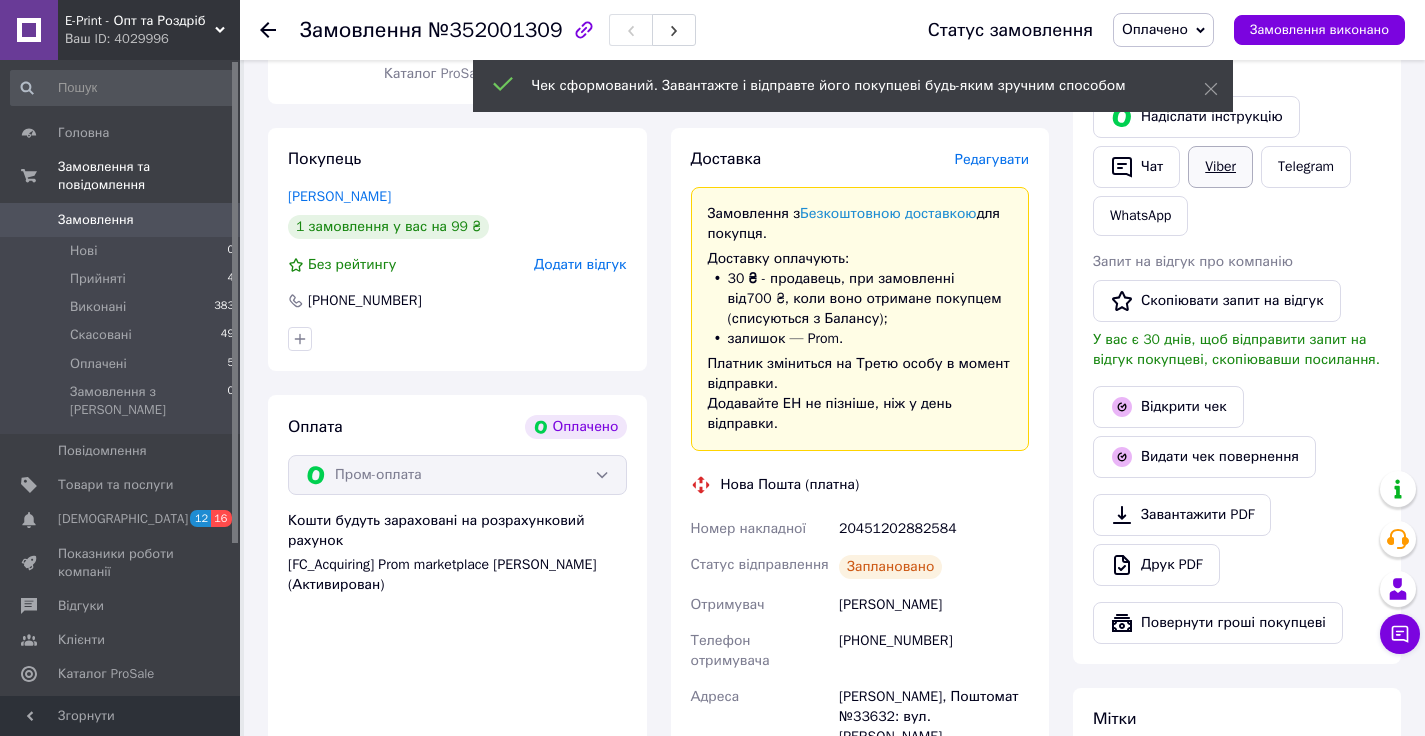 click on "Viber" at bounding box center [1220, 167] 